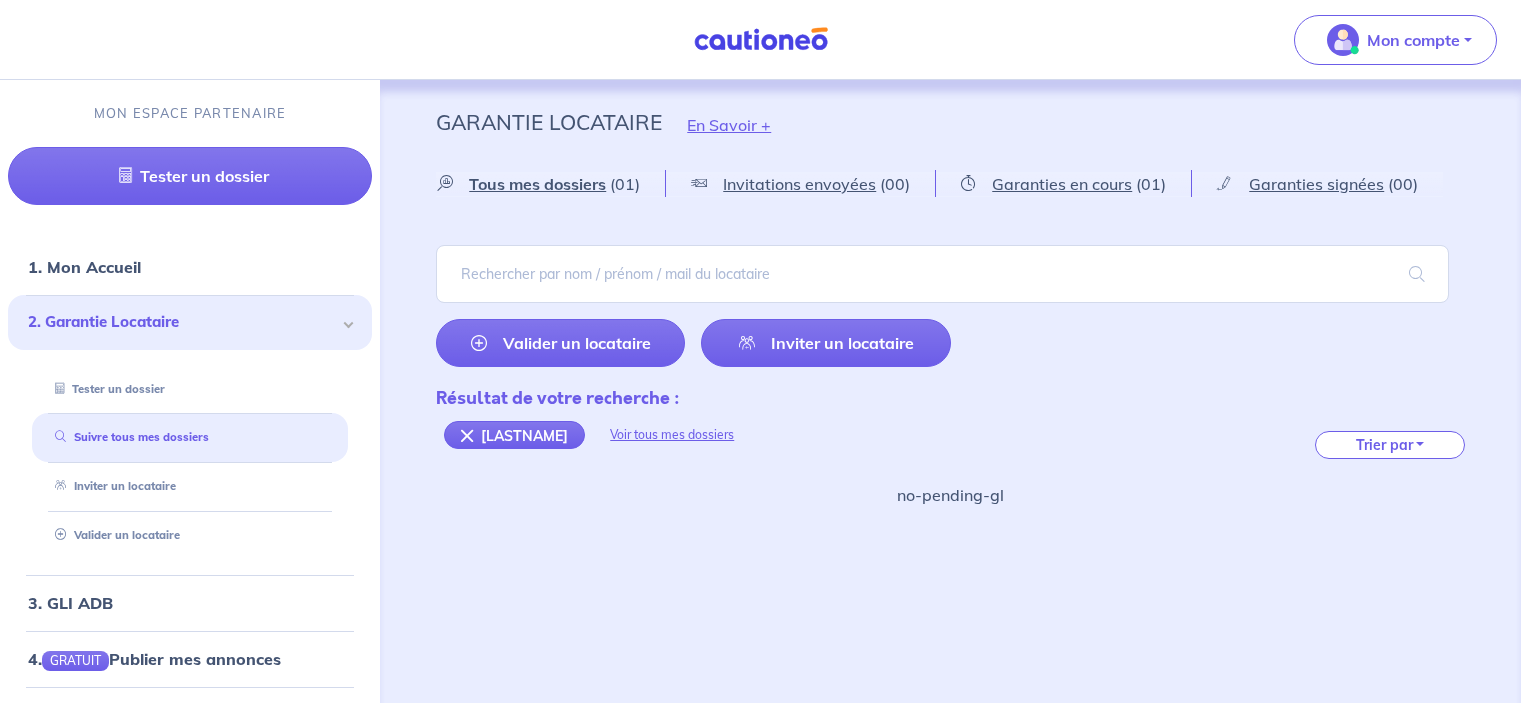 scroll, scrollTop: 0, scrollLeft: 0, axis: both 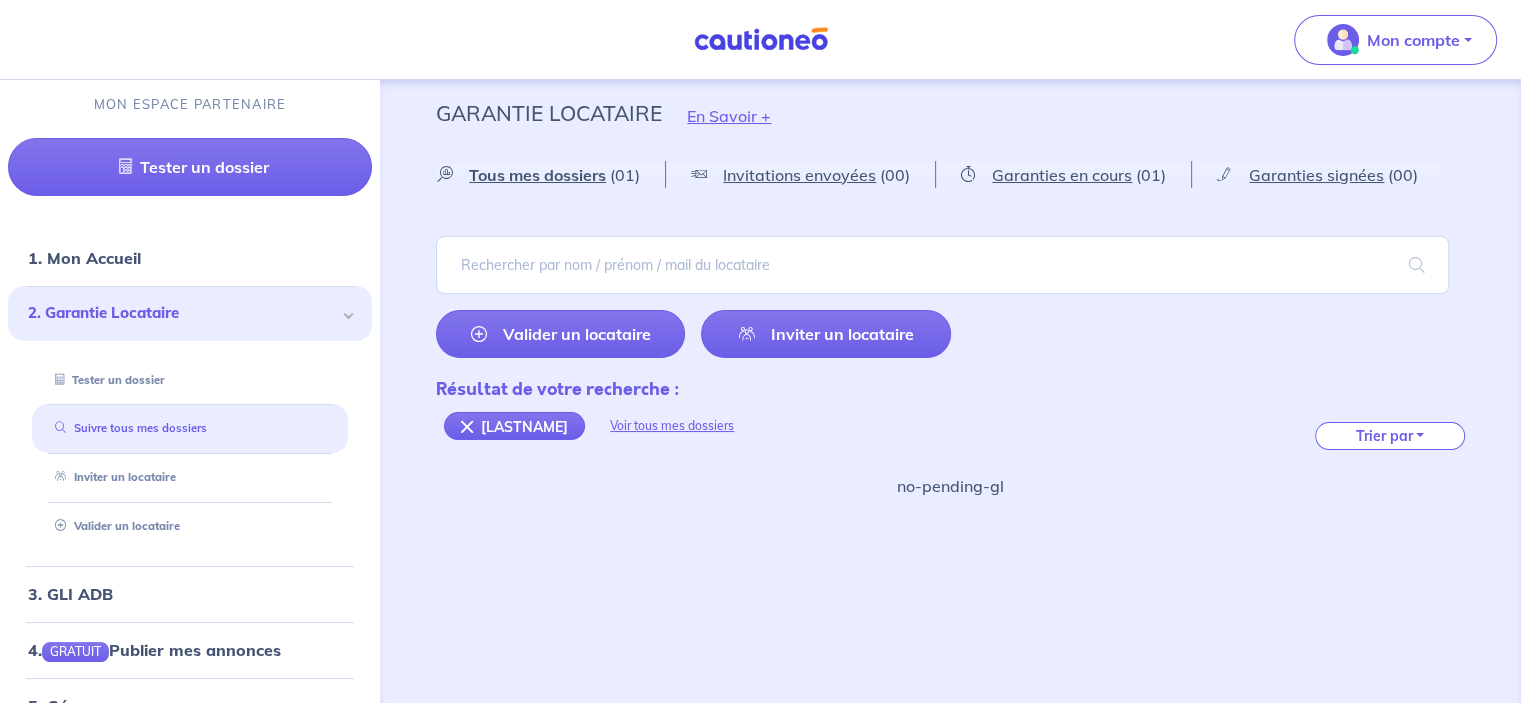 click on "Suivre tous mes dossiers" at bounding box center [127, 428] 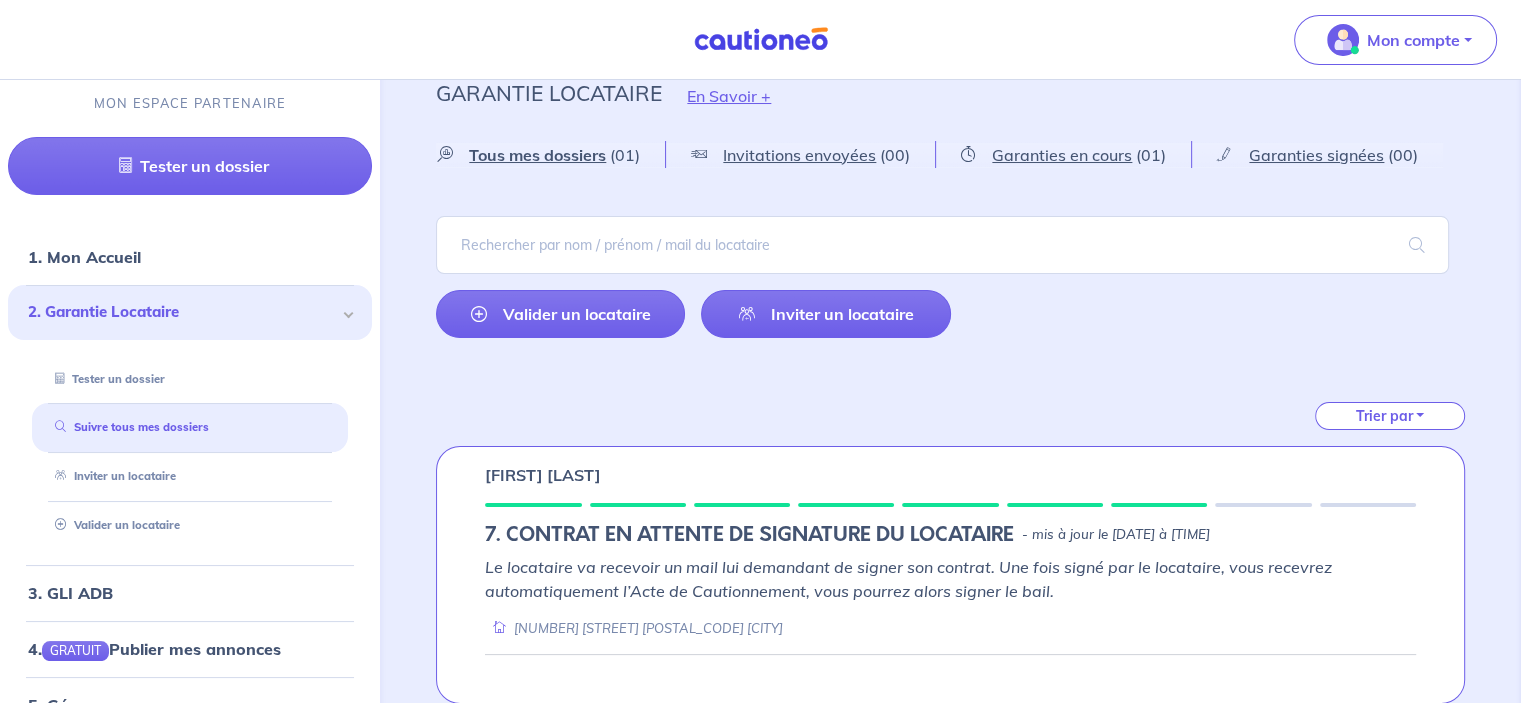 scroll, scrollTop: 43, scrollLeft: 0, axis: vertical 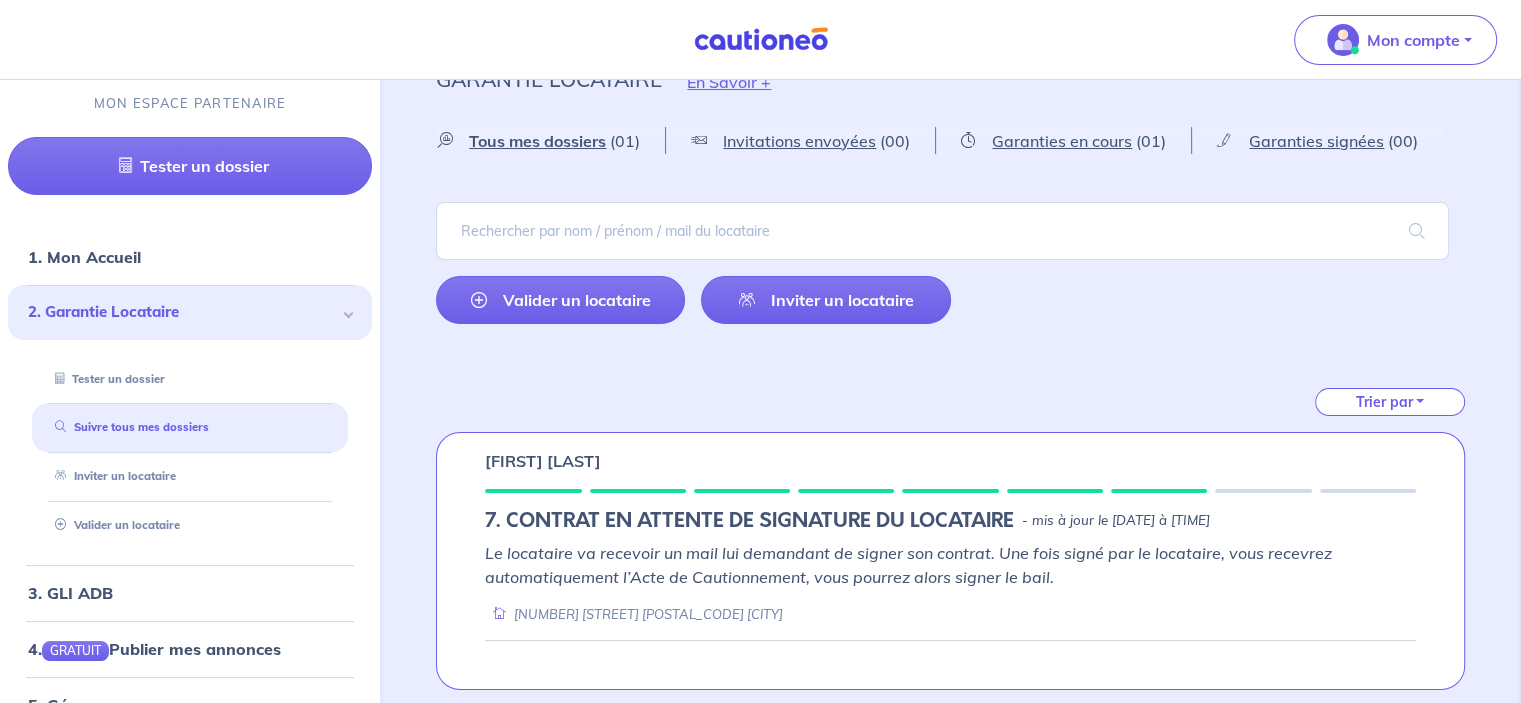 click on "Thierry KIREN    7. CONTRAT EN ATTENTE DE SIGNATURE DU LOCATAIRE - mis à jour le 29 juillet 2025 à 14:41 Le locataire va recevoir un mail lui demandant de signer son contrat. Une fois signé par le locataire, vous recevrez automatiquement l’Acte de Cautionnement, vous pourrez alors signer le bail. 23 Rue de Metz 57140 Woippy" at bounding box center (950, 561) 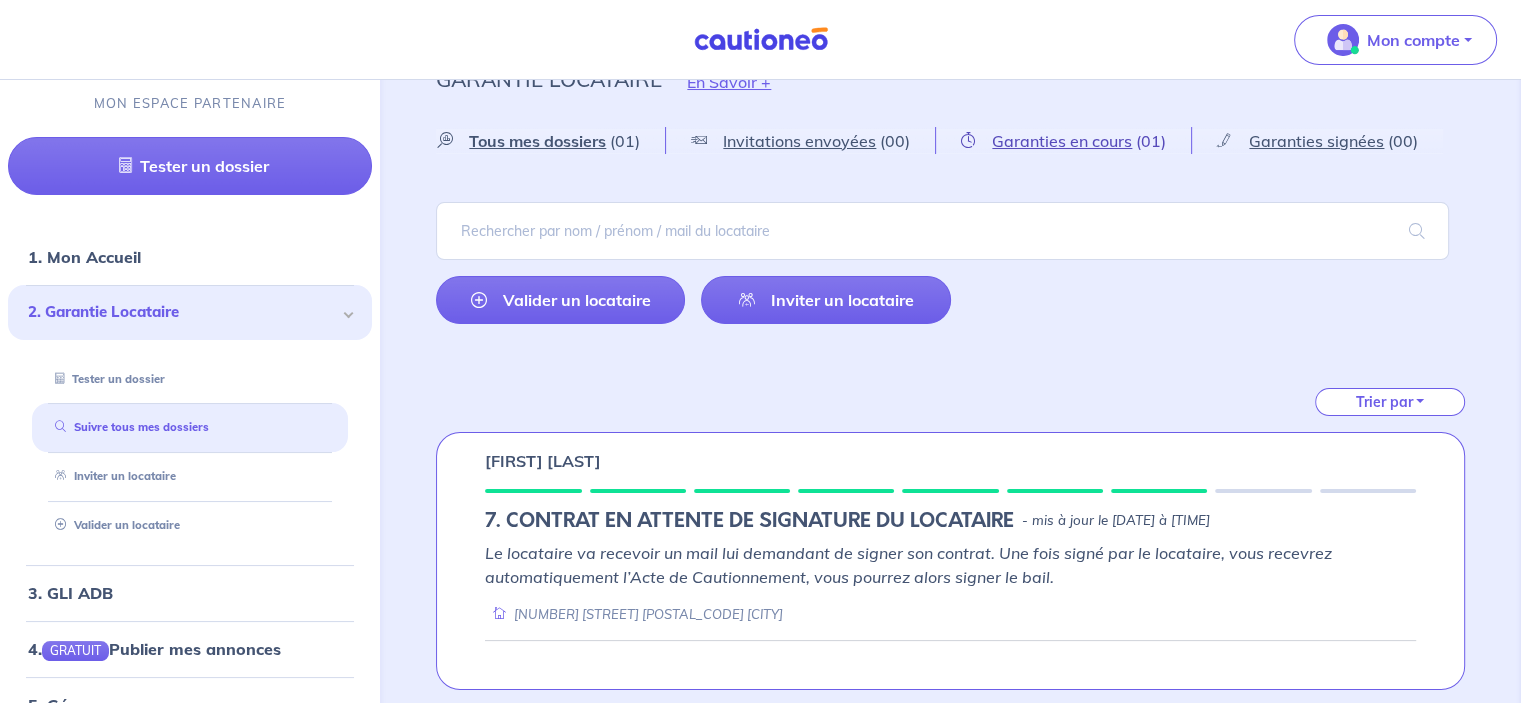 click on "Garanties en cours" at bounding box center [1062, 141] 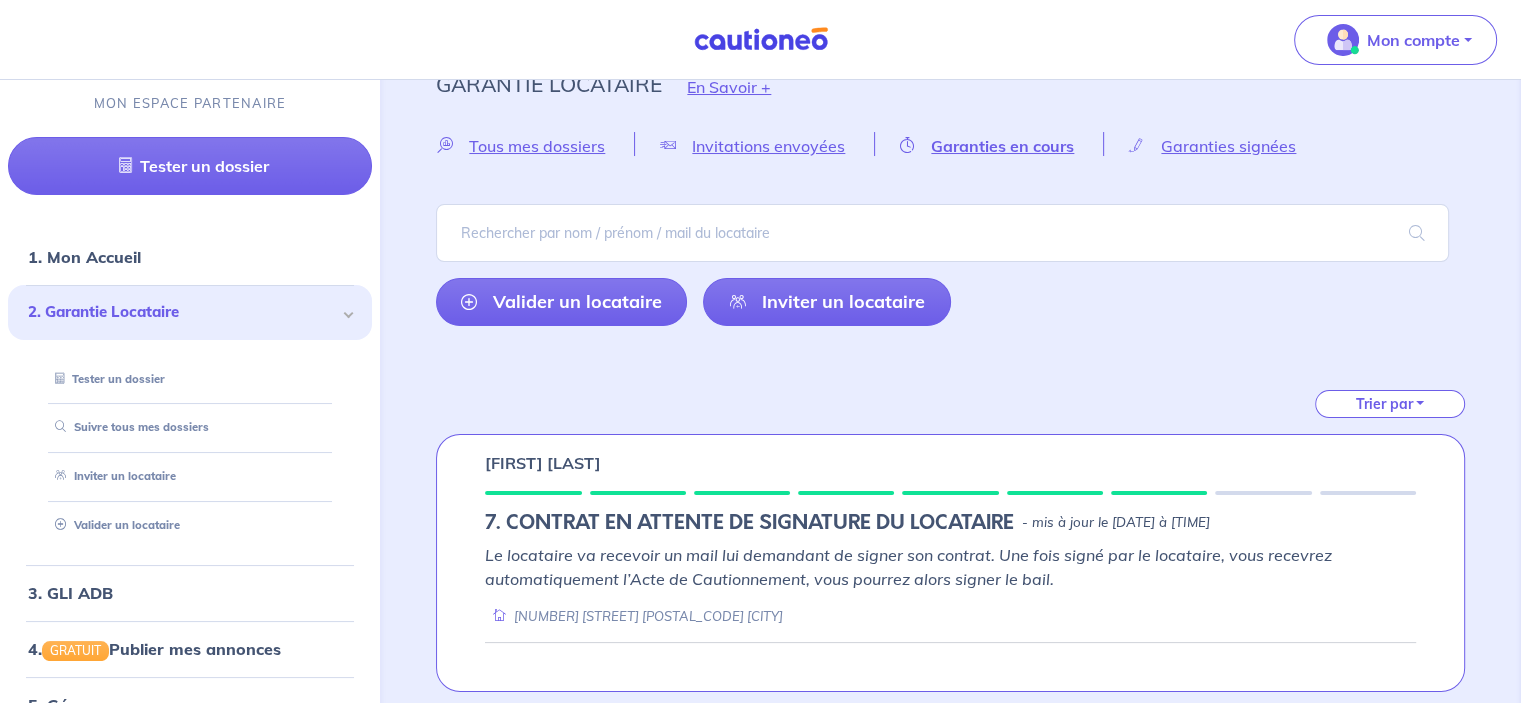 scroll, scrollTop: 40, scrollLeft: 0, axis: vertical 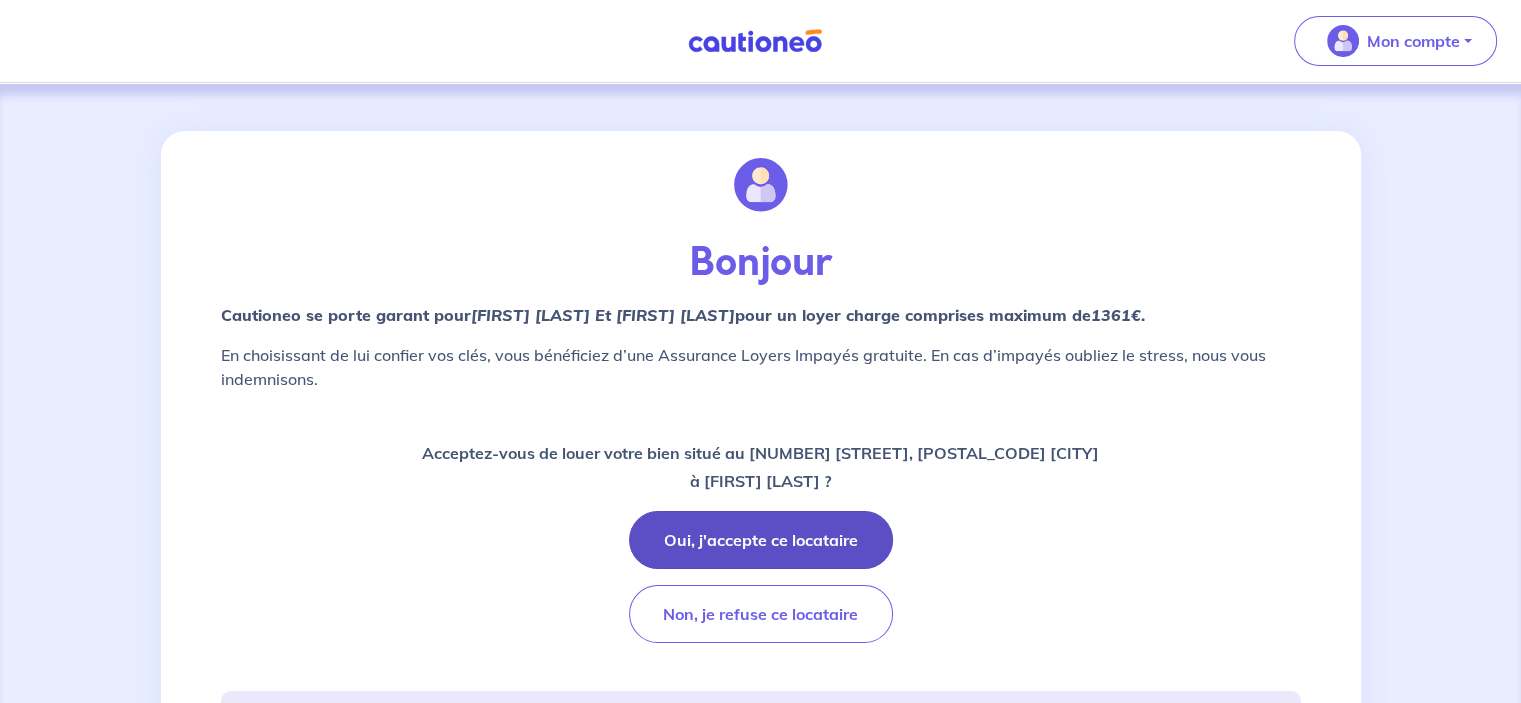 click on "Oui, j'accepte ce locataire" at bounding box center (761, 540) 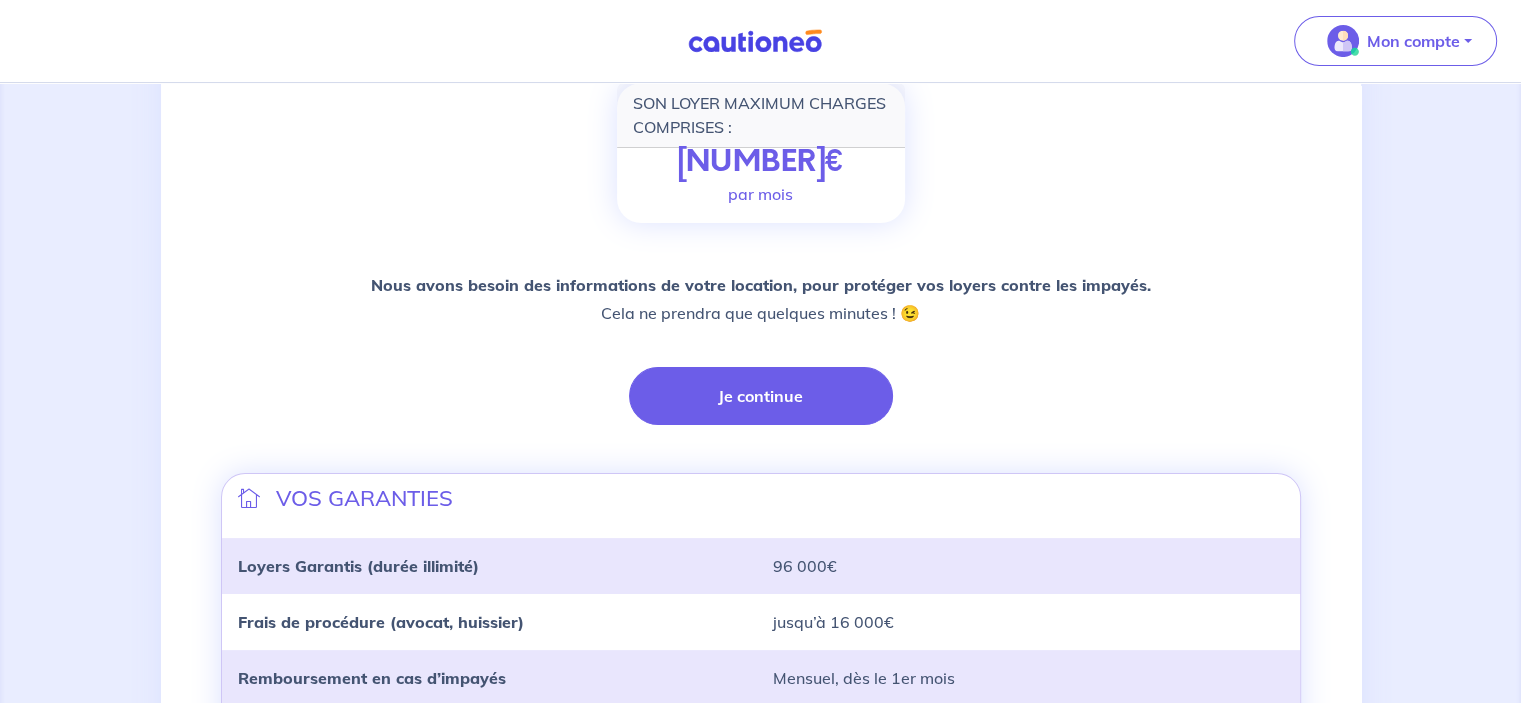 scroll, scrollTop: 500, scrollLeft: 0, axis: vertical 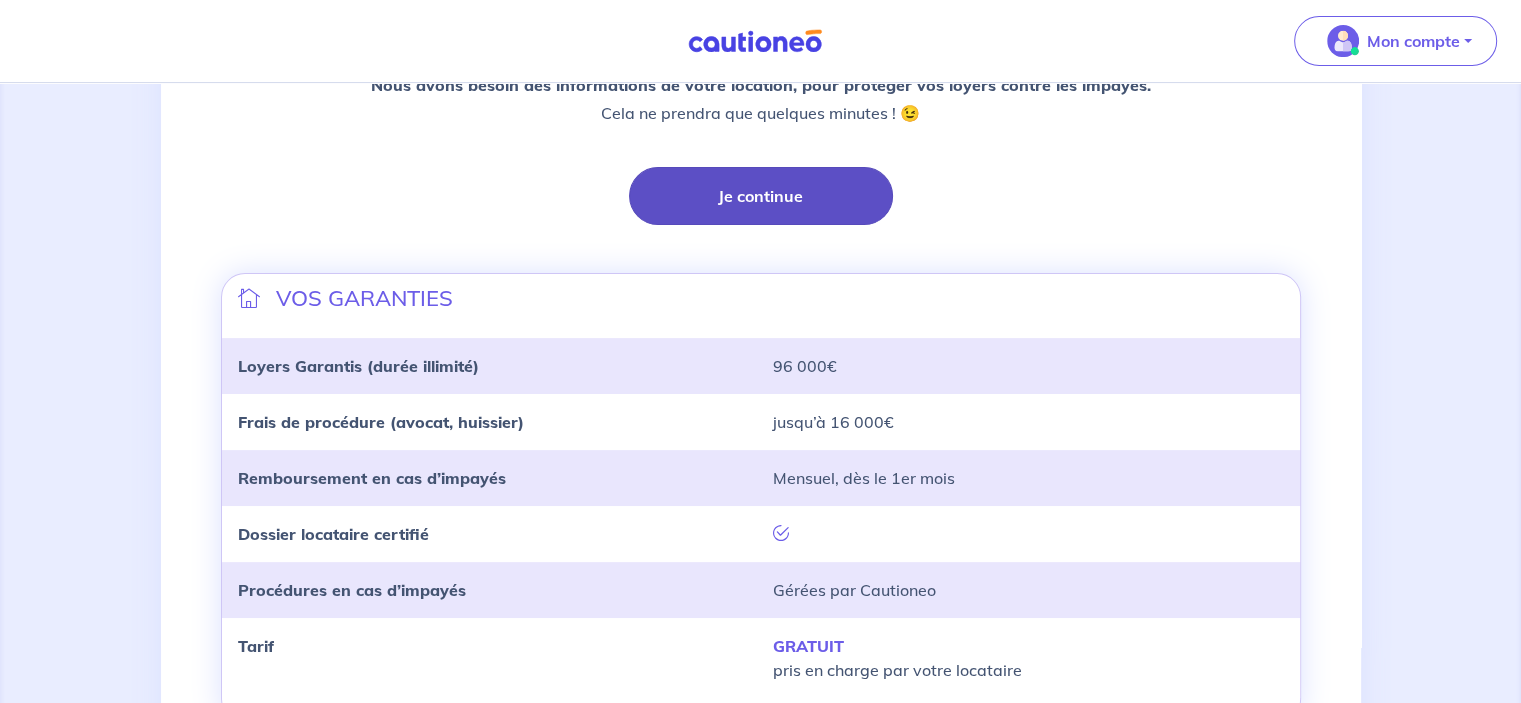 click on "Je continue" at bounding box center (761, 196) 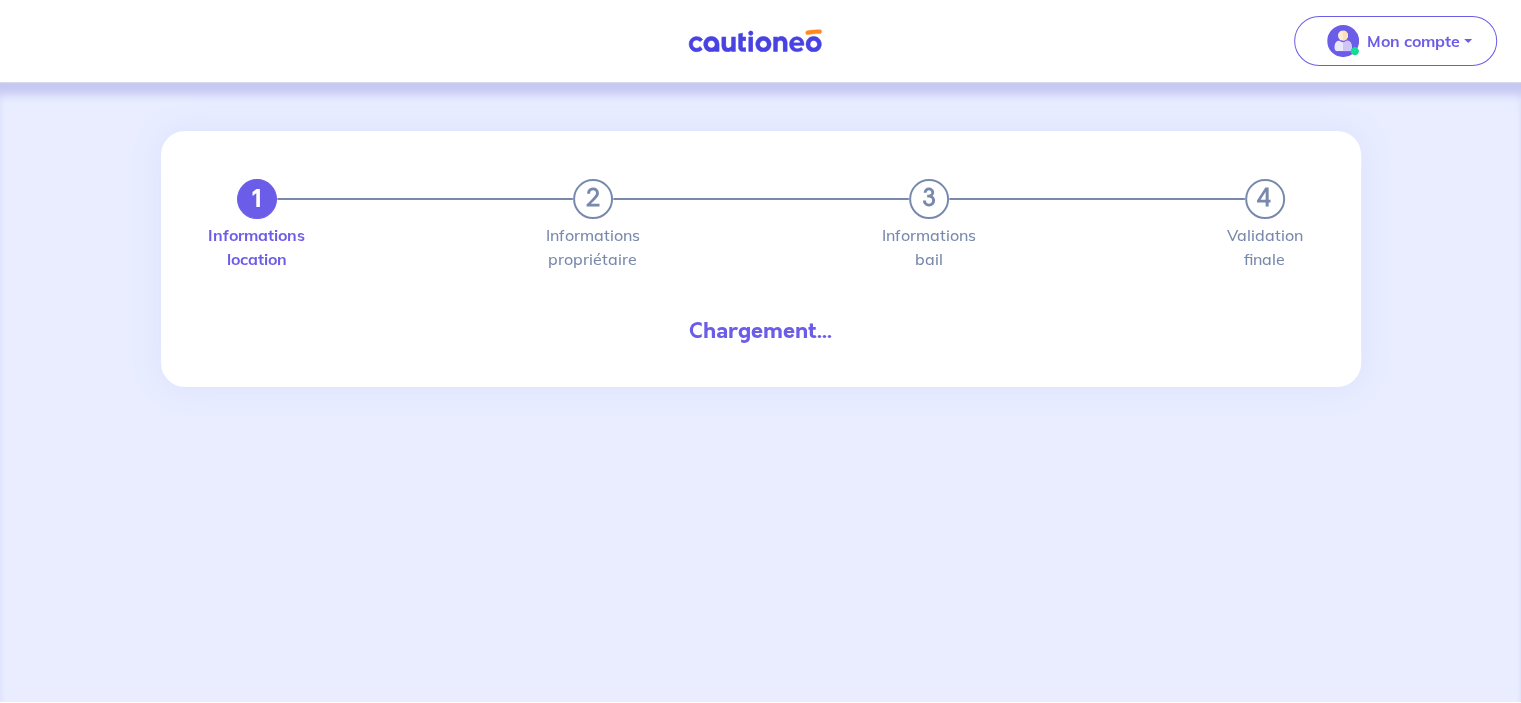 scroll, scrollTop: 0, scrollLeft: 0, axis: both 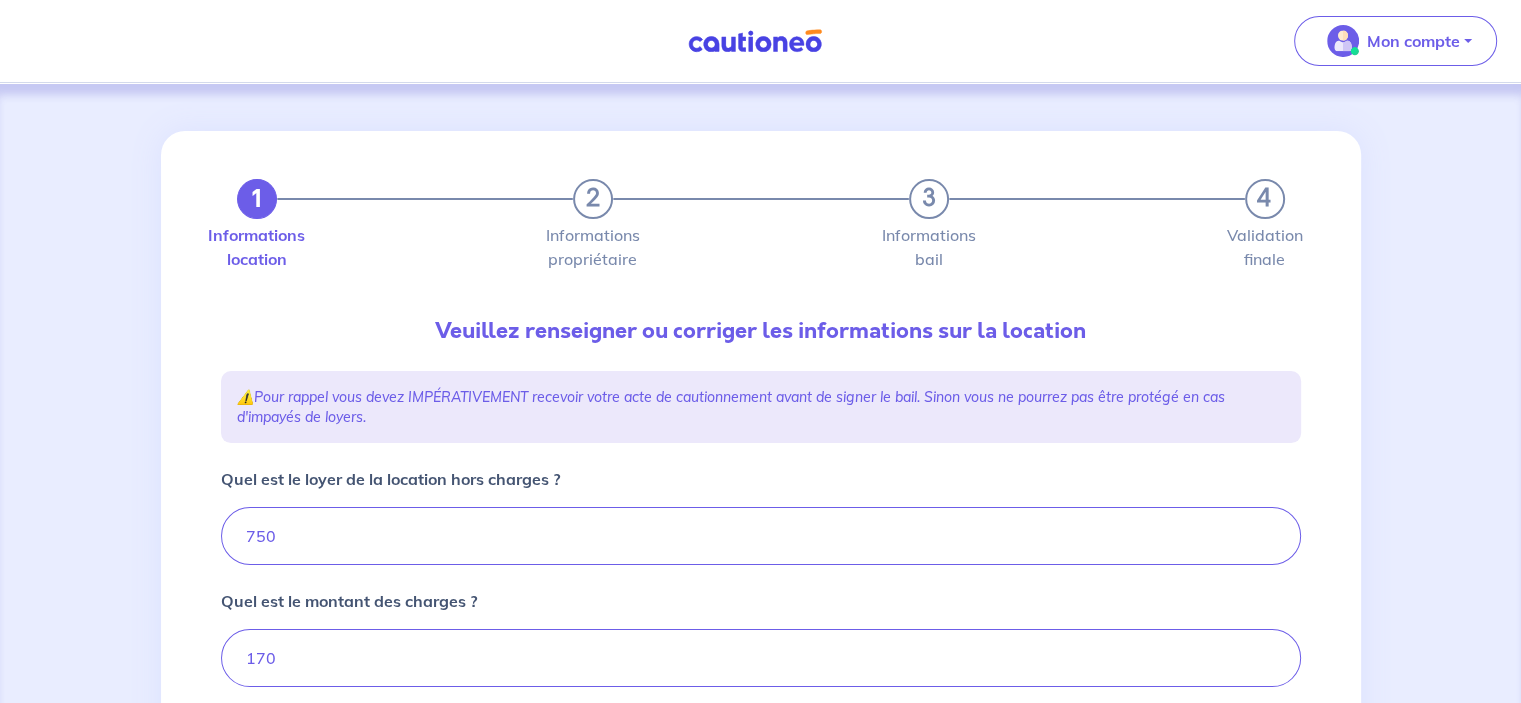 type on "920" 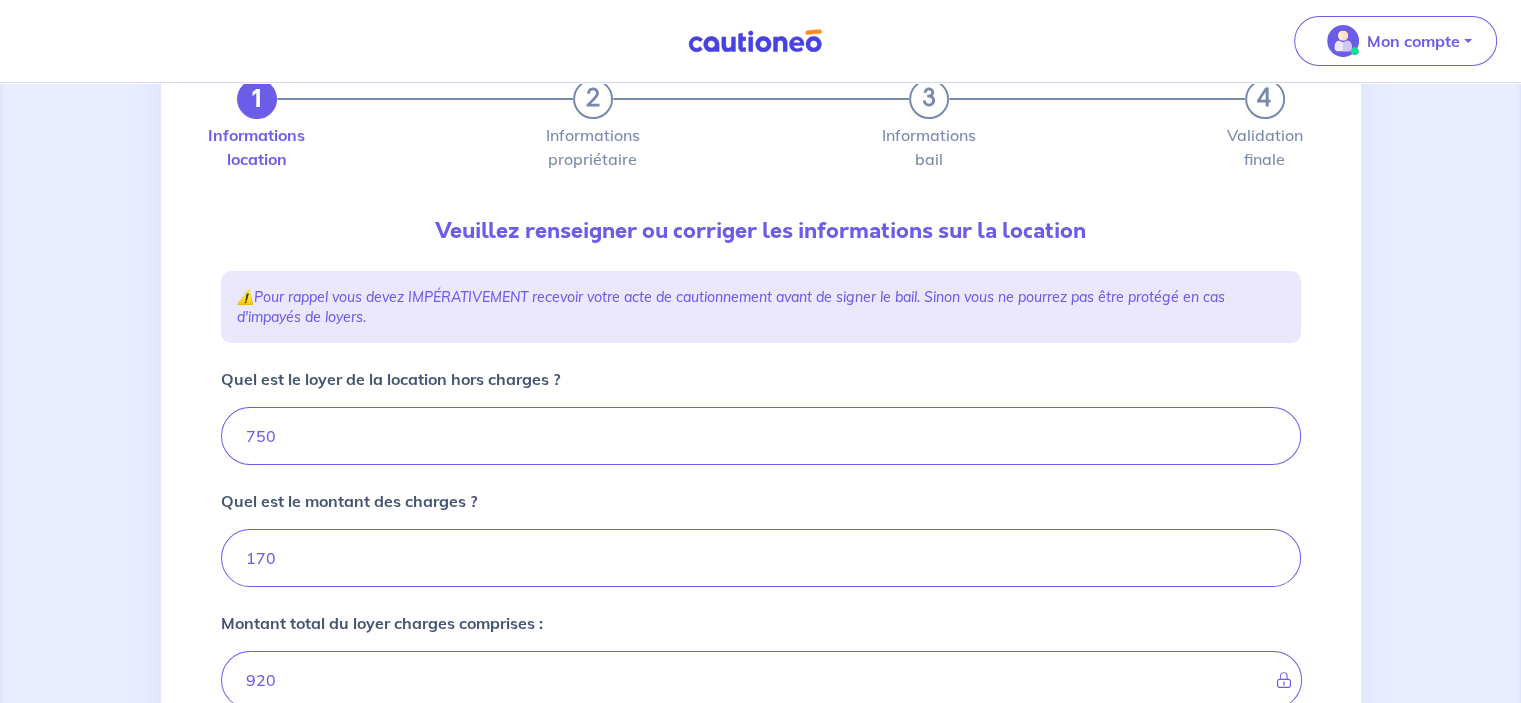 scroll, scrollTop: 200, scrollLeft: 0, axis: vertical 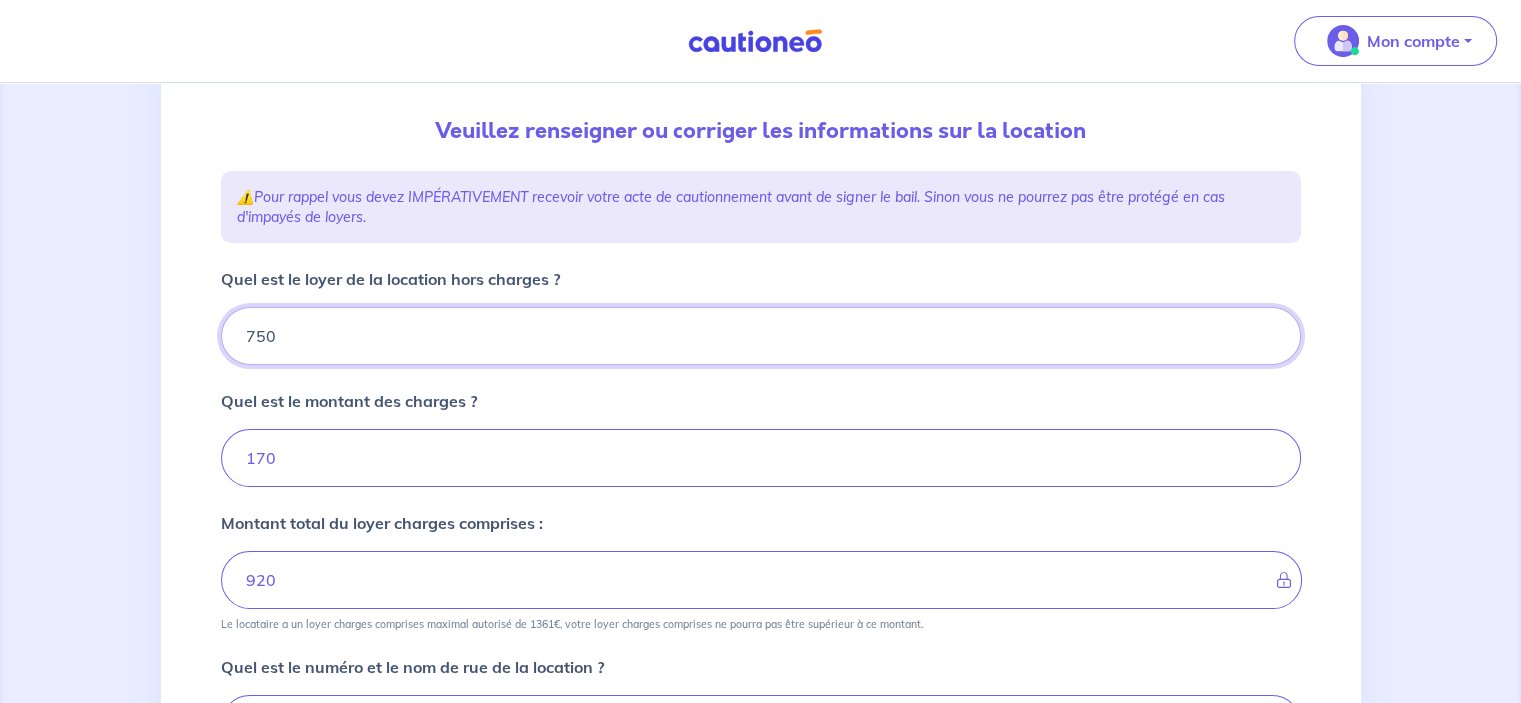 drag, startPoint x: 396, startPoint y: 346, endPoint x: 137, endPoint y: 355, distance: 259.1563 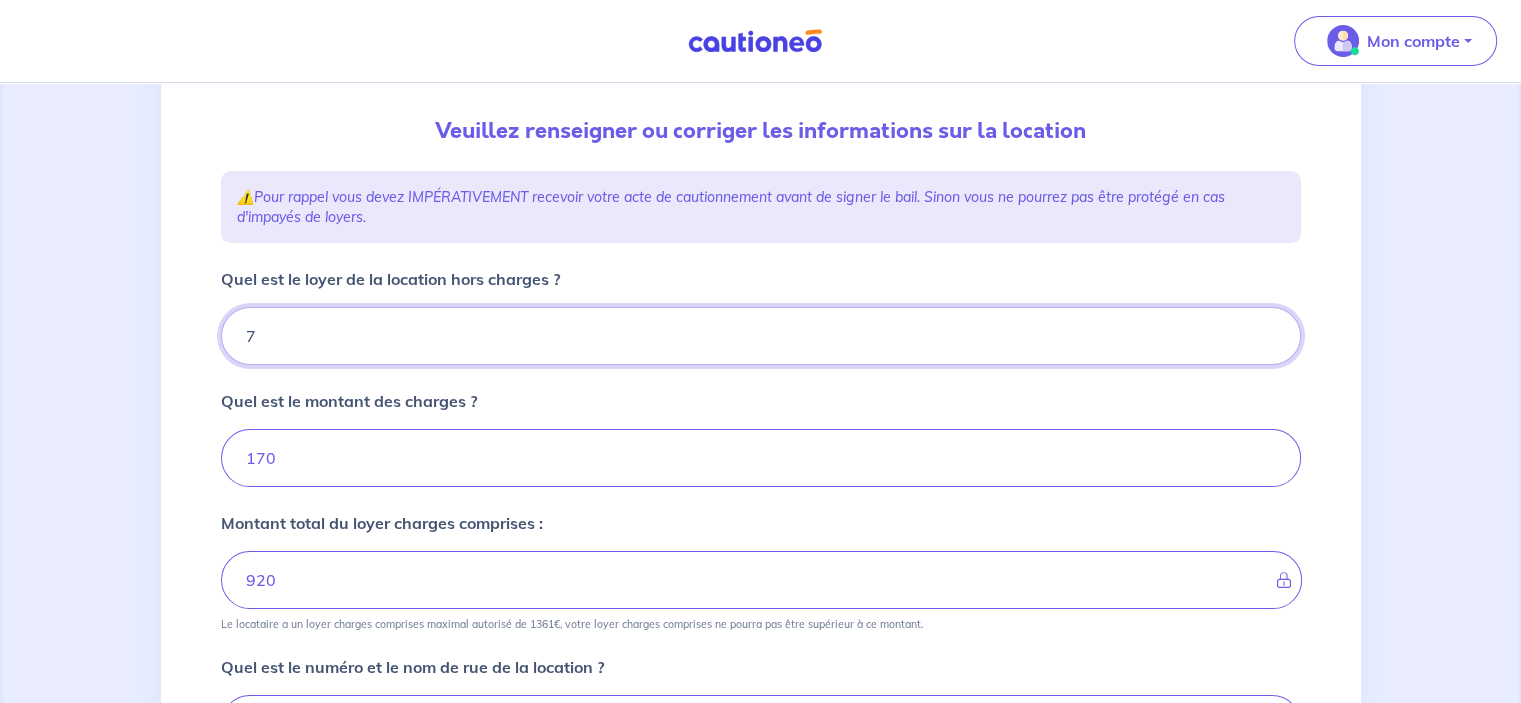 type on "77" 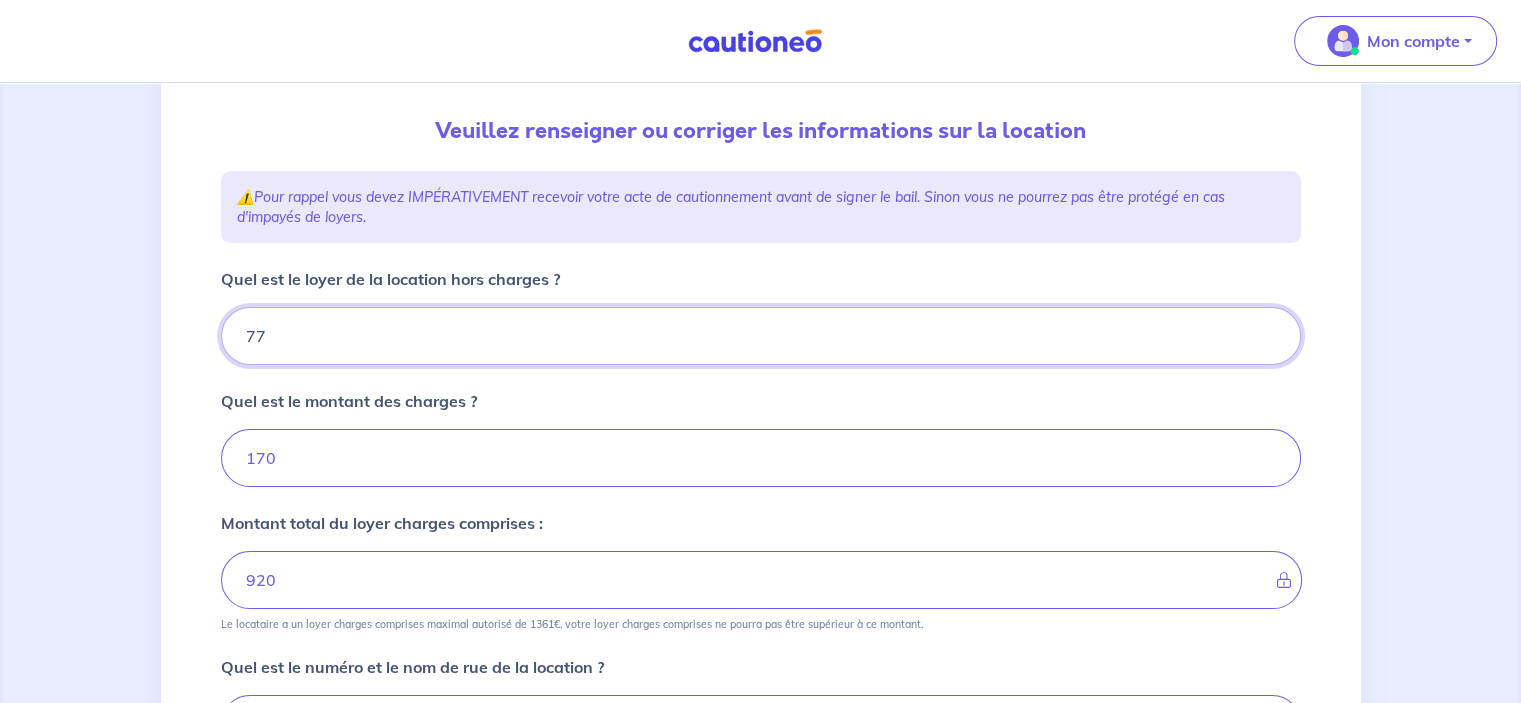 type on "177" 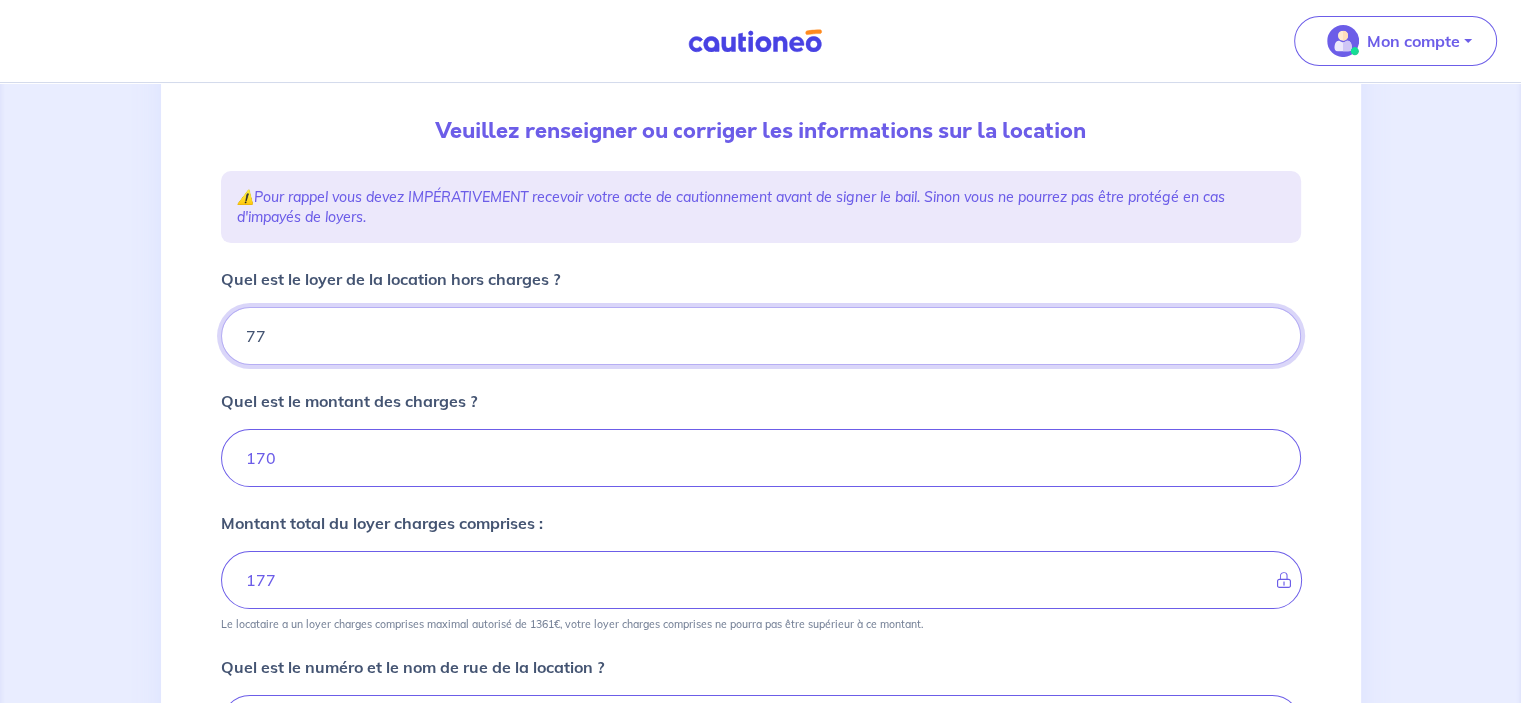 type on "770" 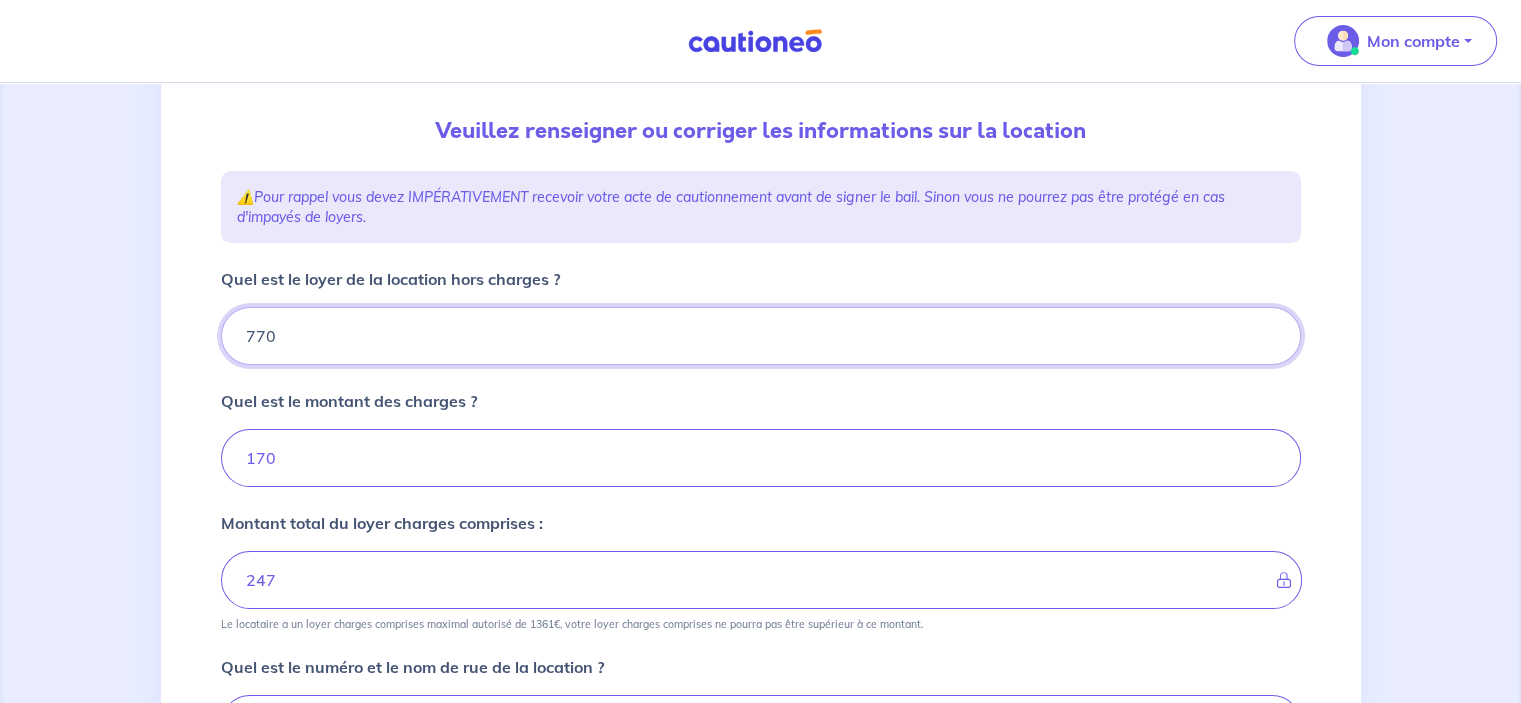 type on "940" 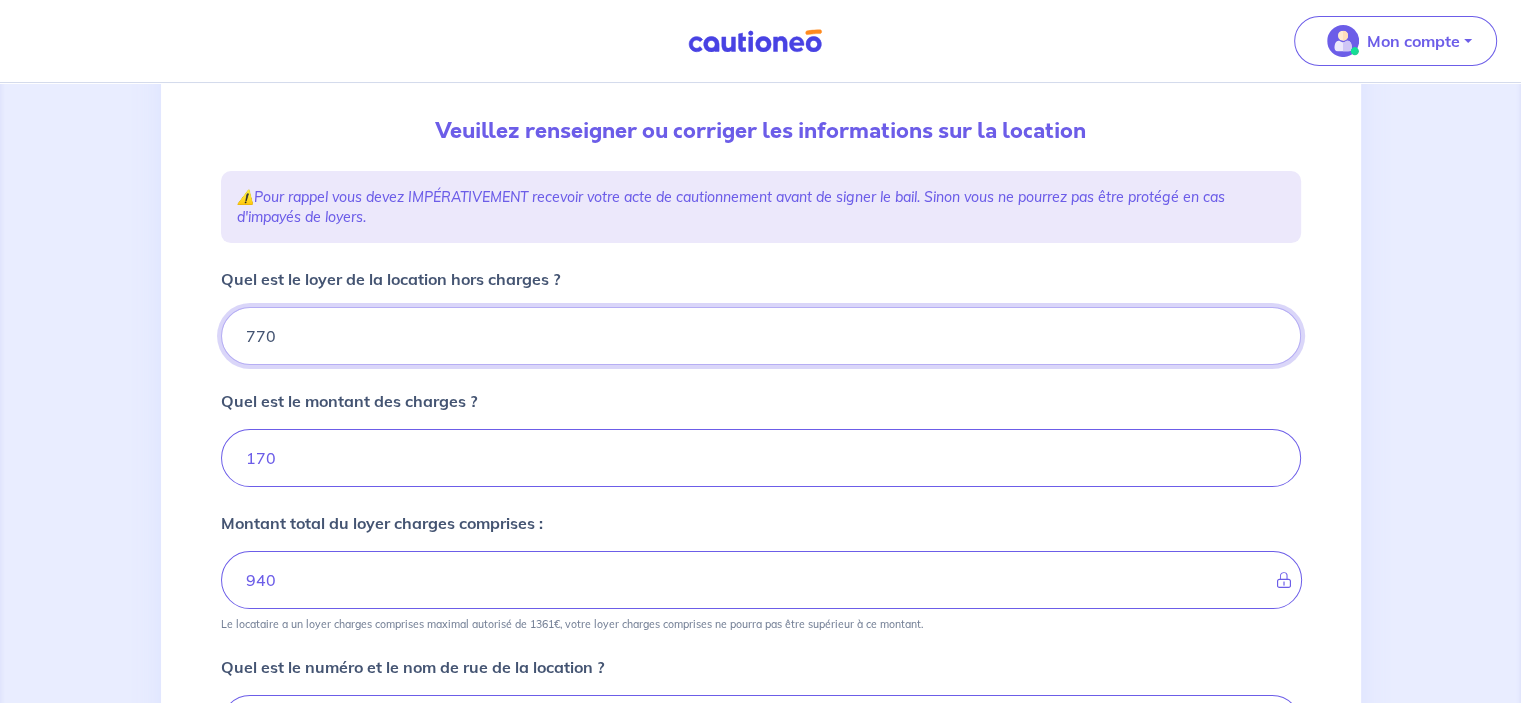 type on "770" 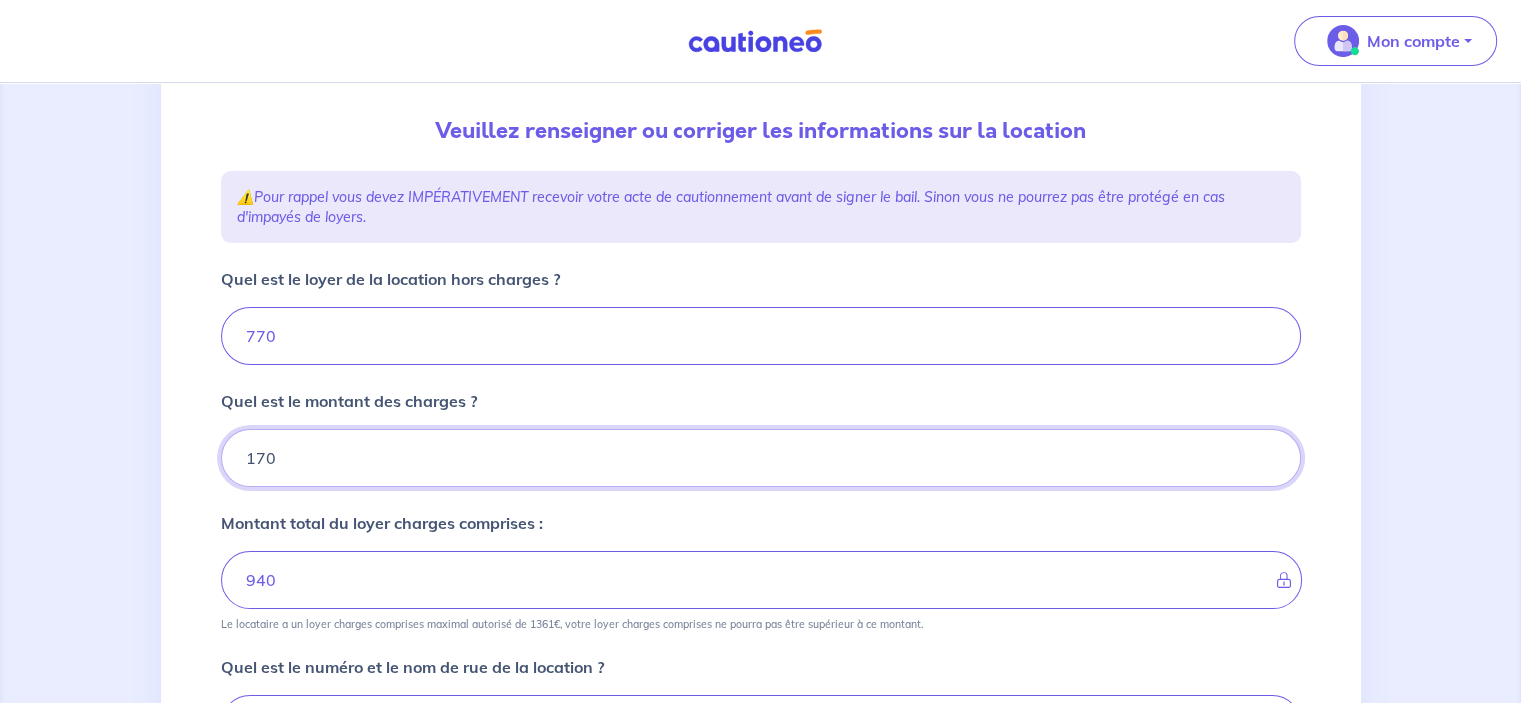 drag, startPoint x: 232, startPoint y: 452, endPoint x: 207, endPoint y: 453, distance: 25.019993 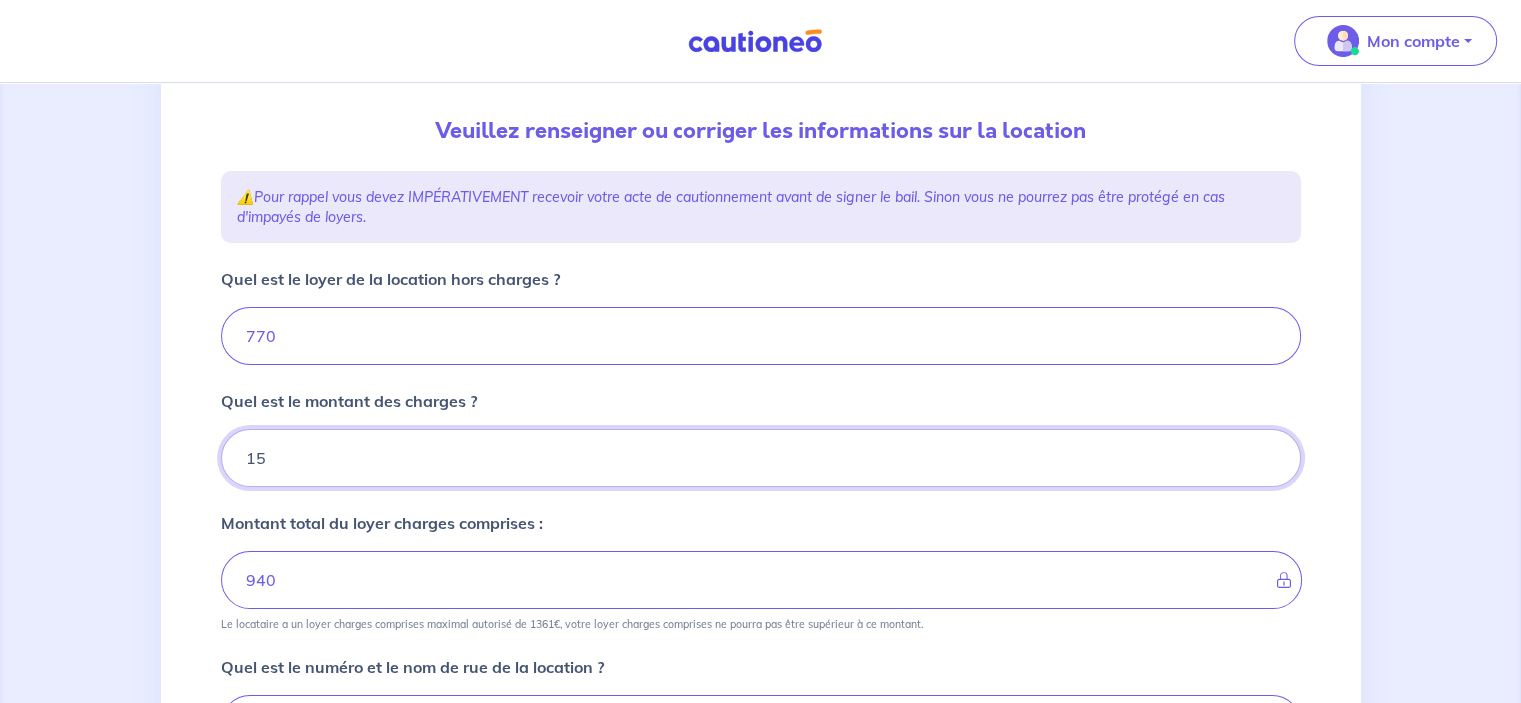 type on "150" 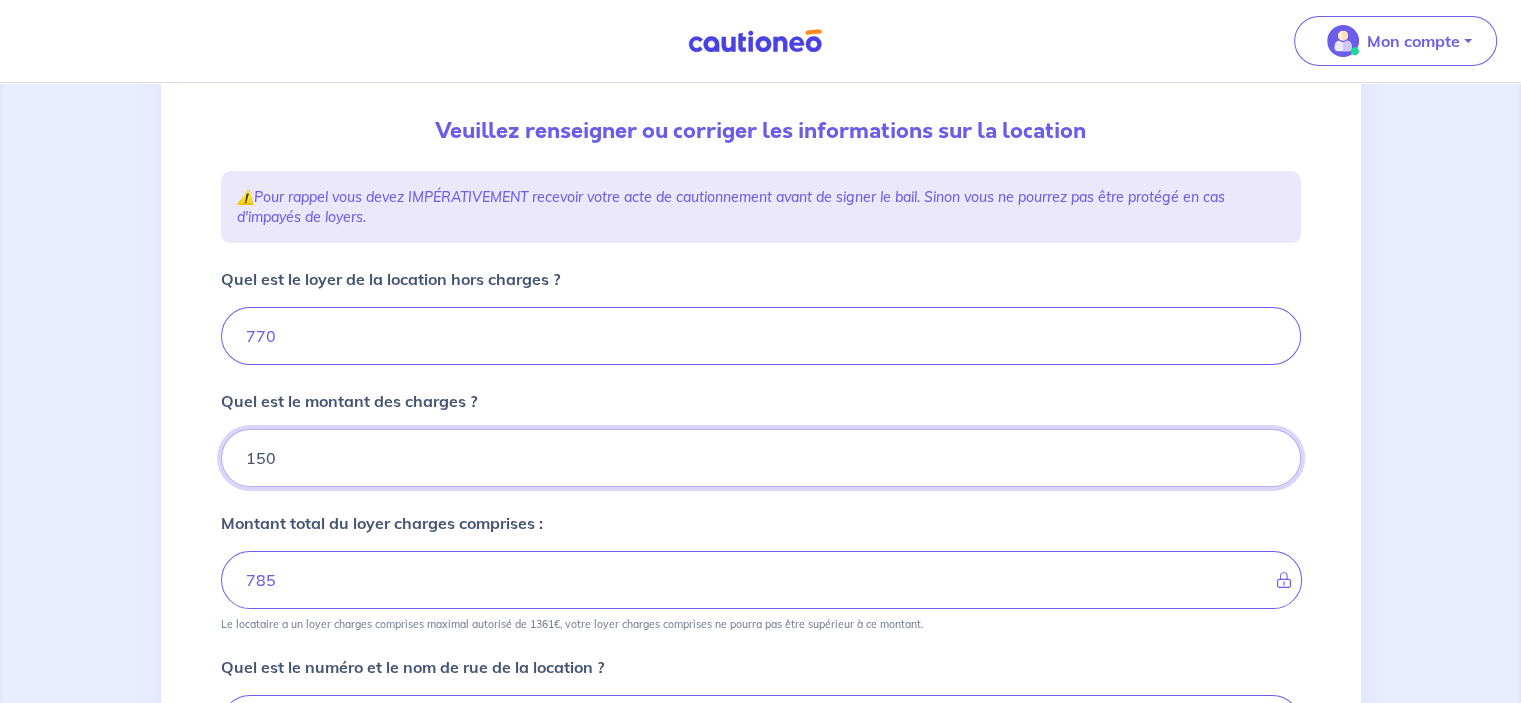 type on "920" 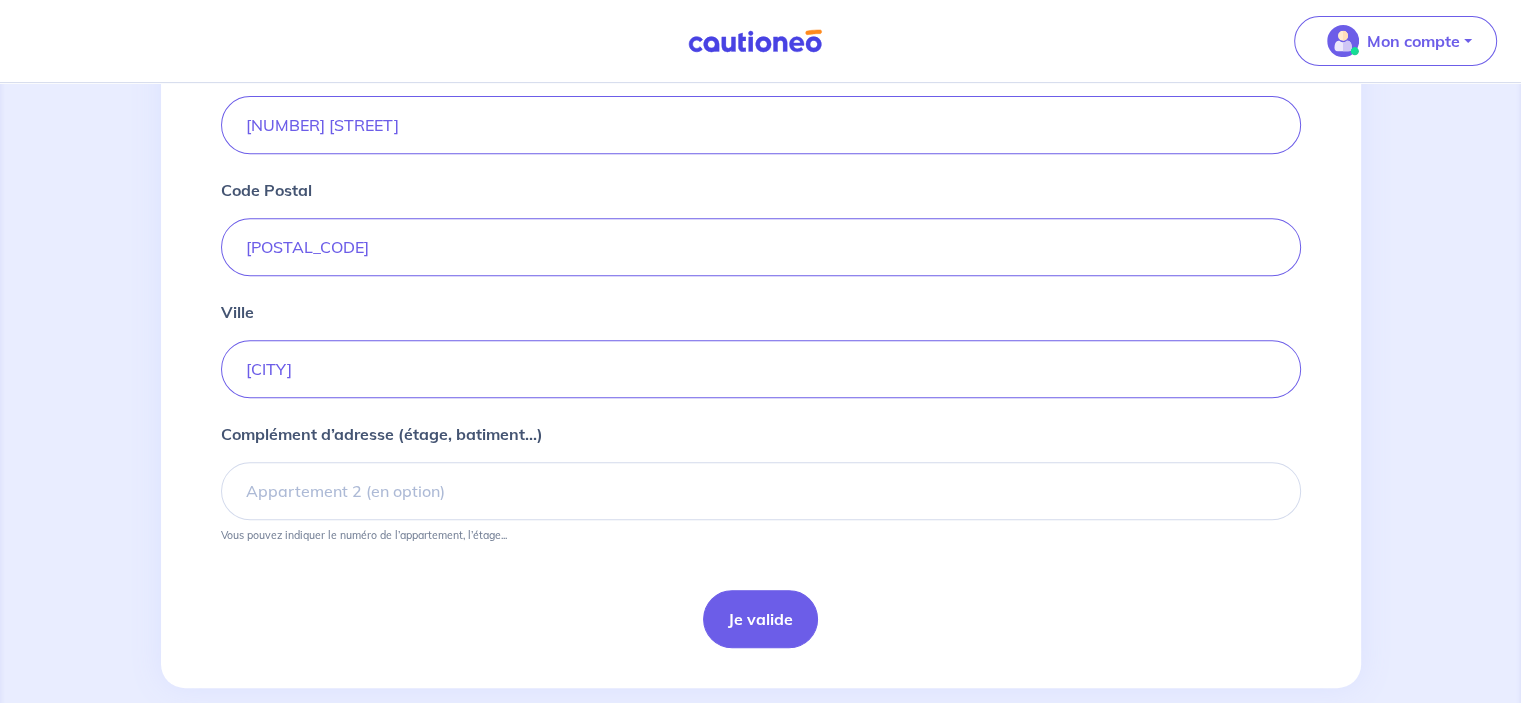 scroll, scrollTop: 800, scrollLeft: 0, axis: vertical 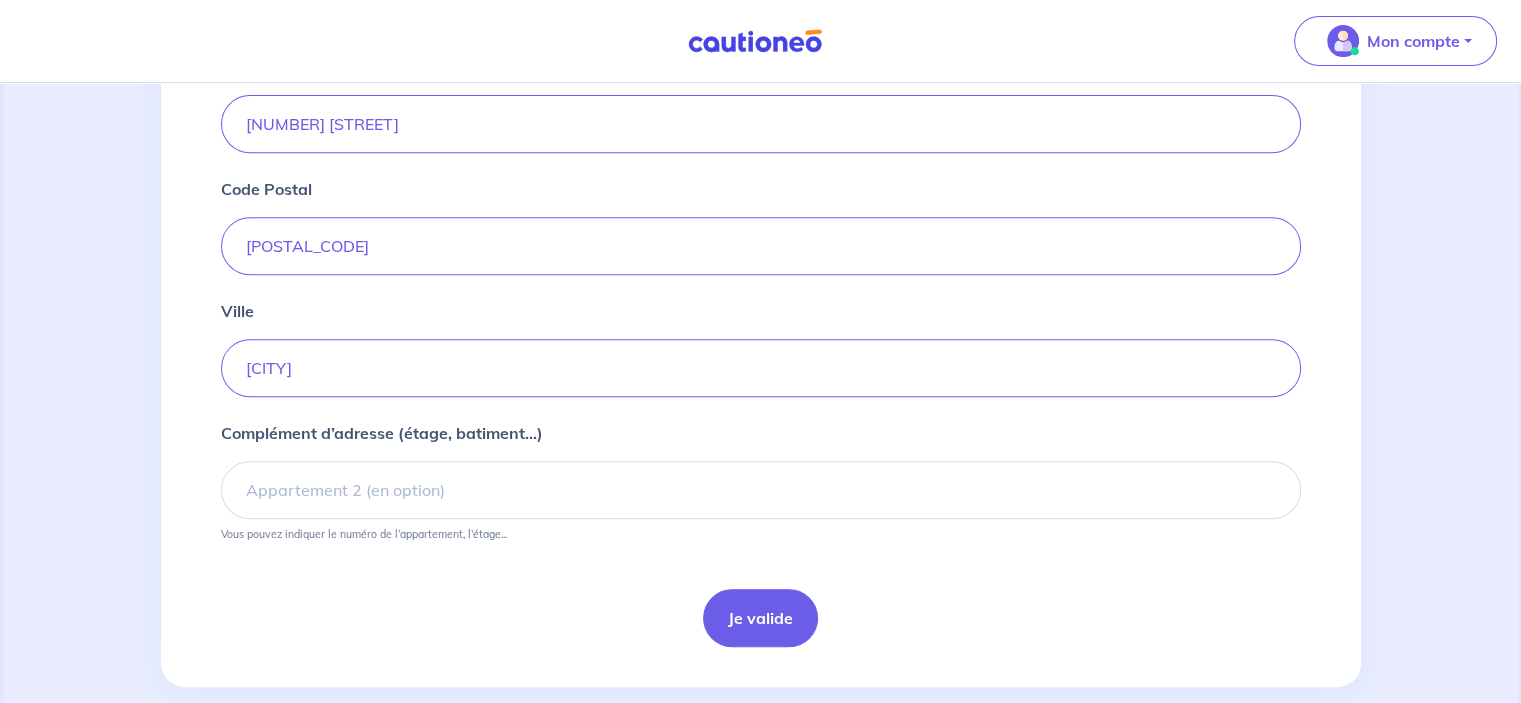 type on "150" 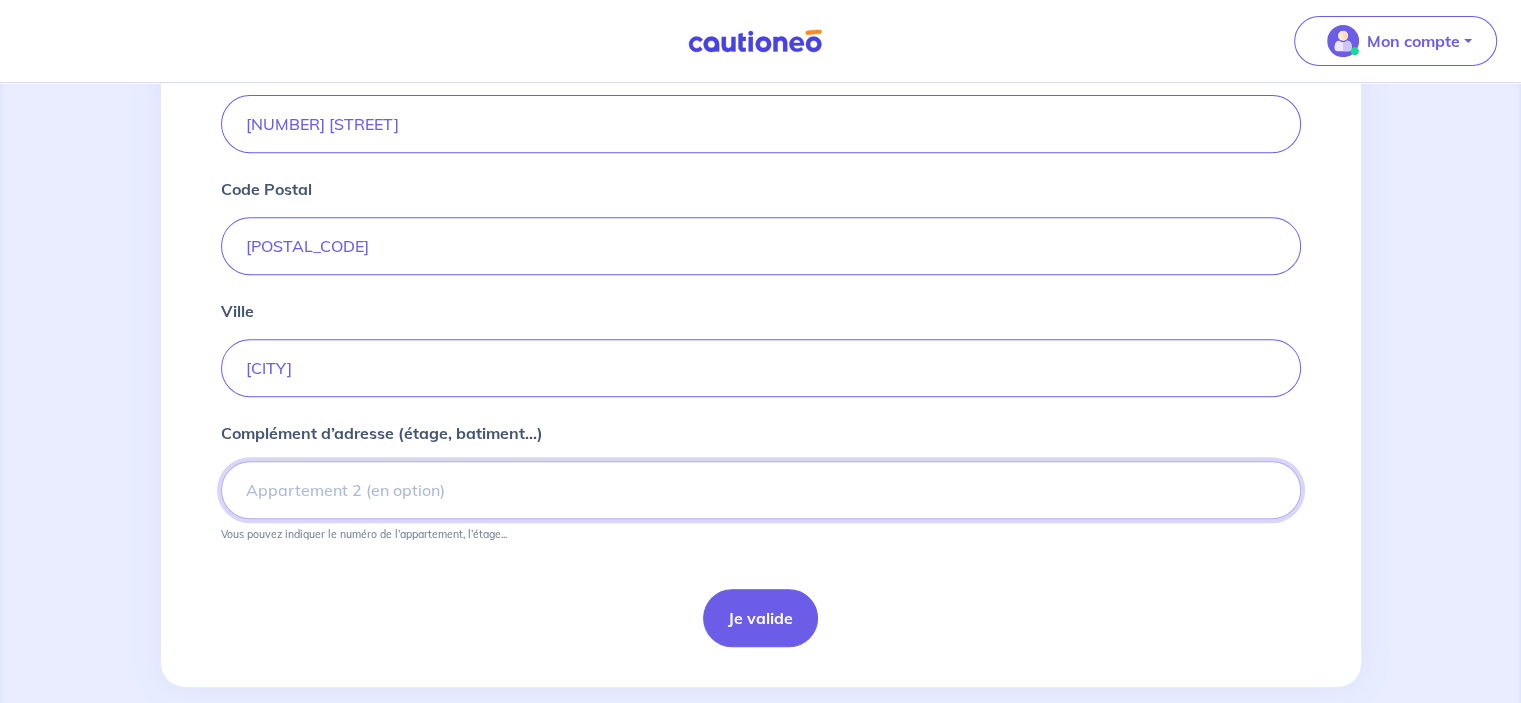 click on "Complément d’adresse (étage, batiment...)" at bounding box center (761, 490) 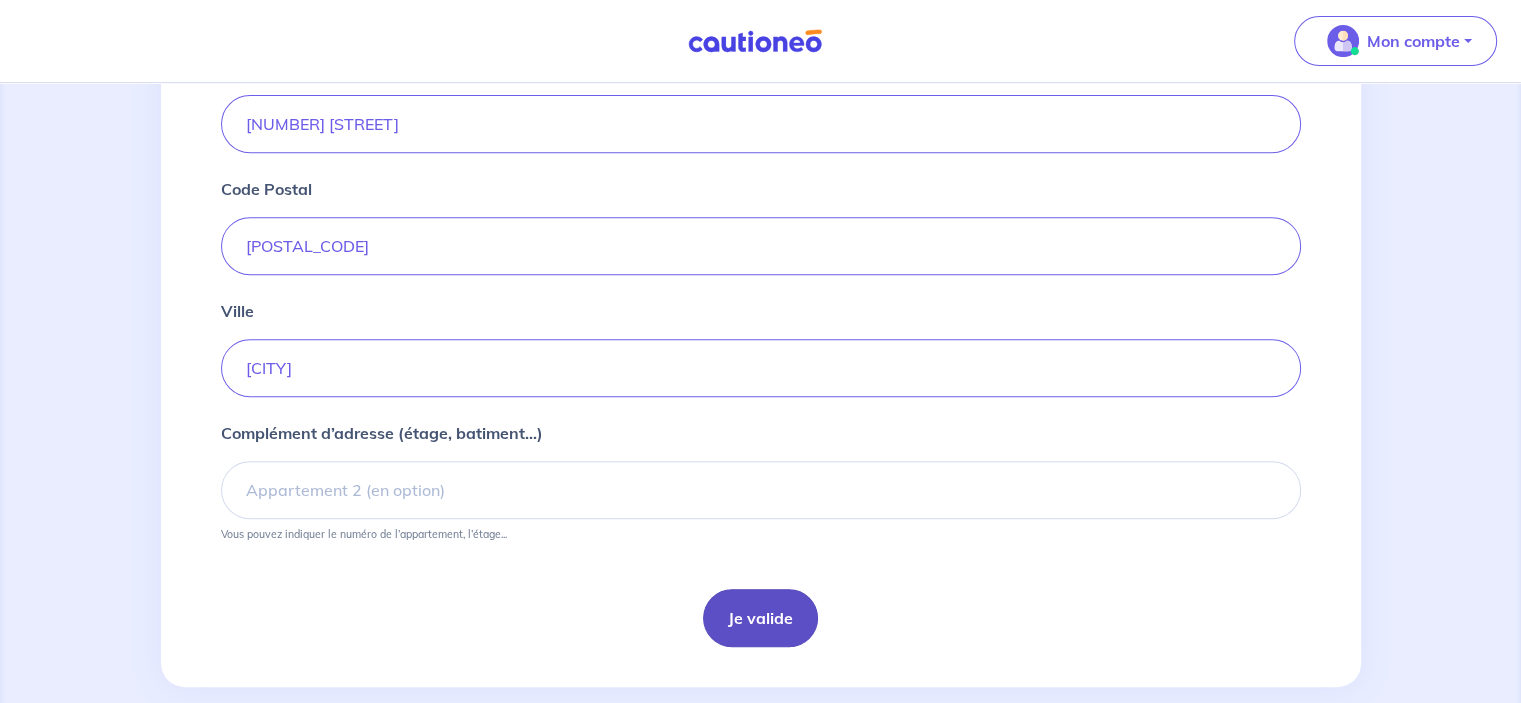 click on "Je valide" at bounding box center (760, 618) 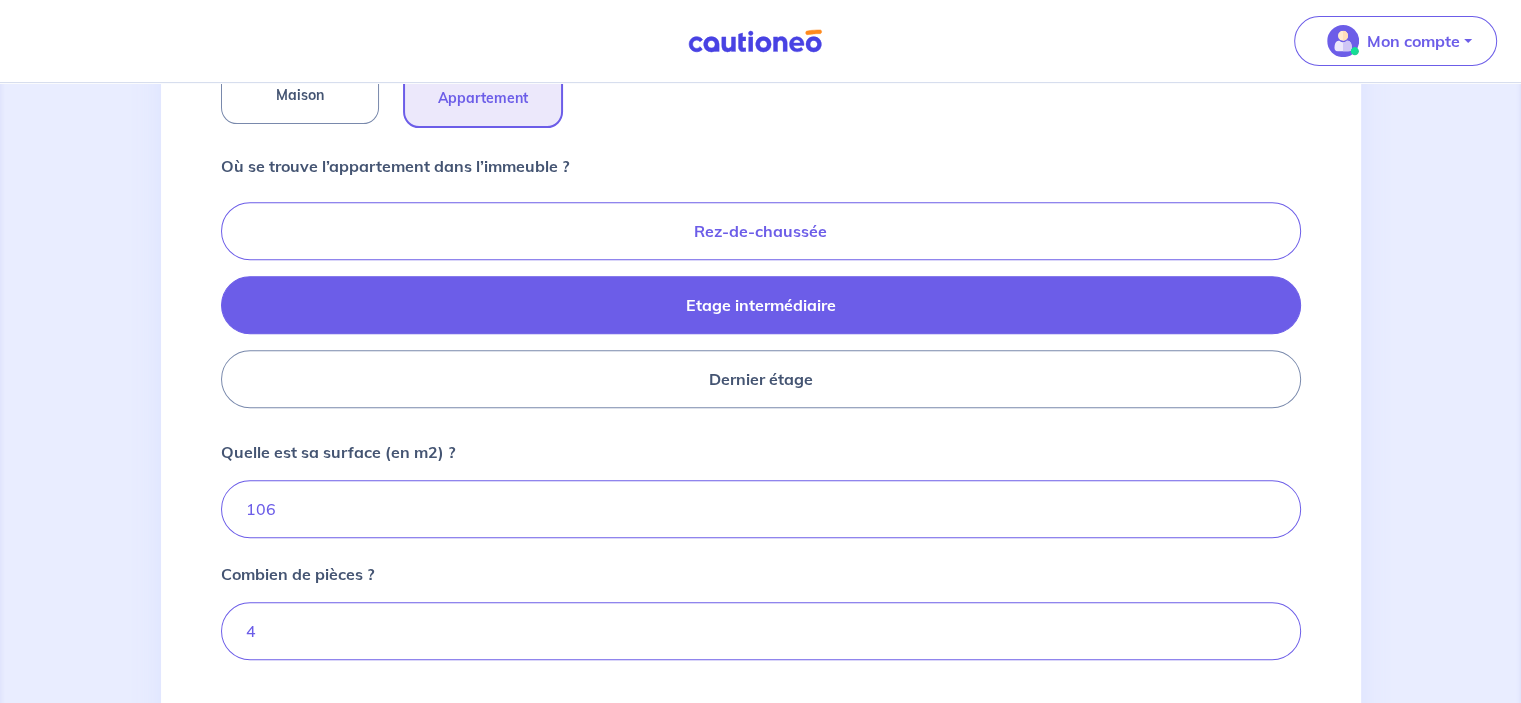 scroll, scrollTop: 800, scrollLeft: 0, axis: vertical 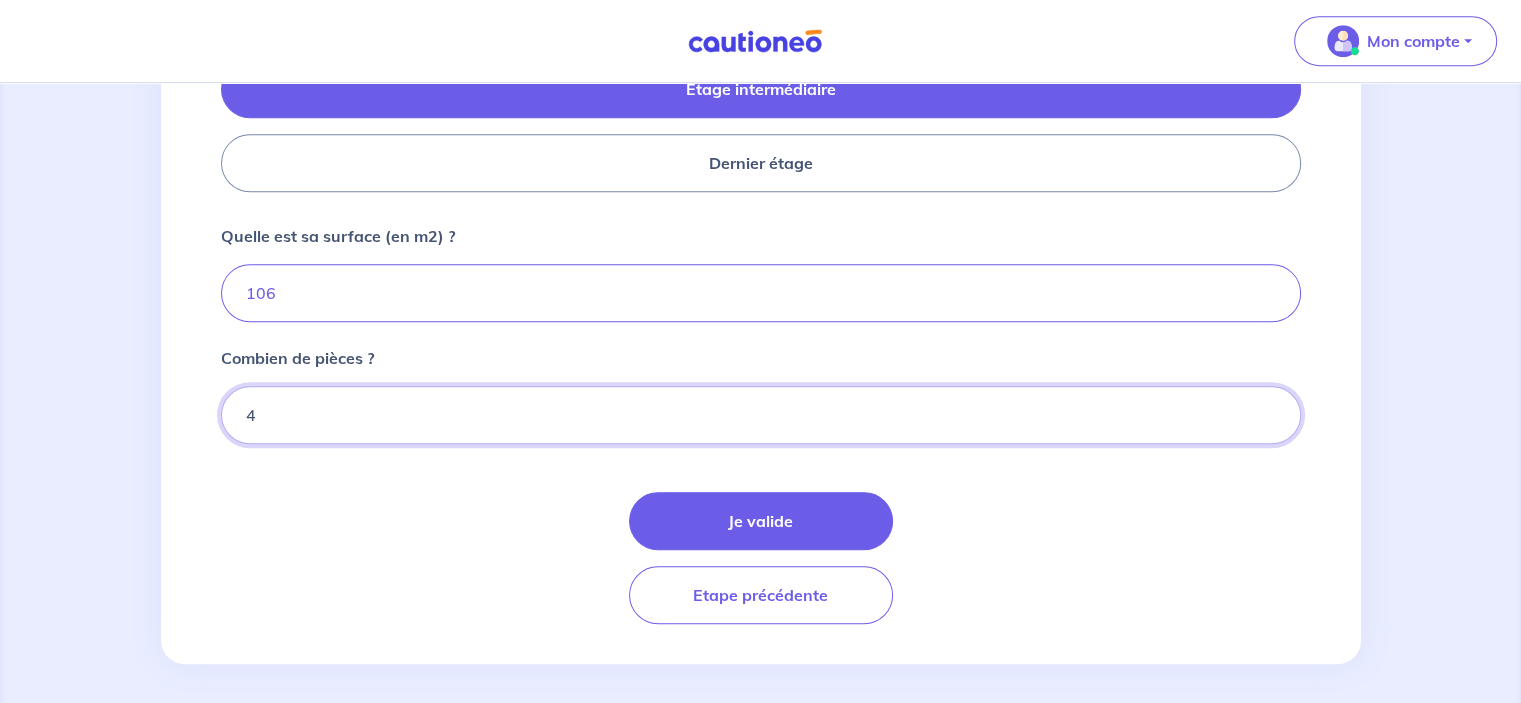 drag, startPoint x: 304, startPoint y: 418, endPoint x: 218, endPoint y: 418, distance: 86 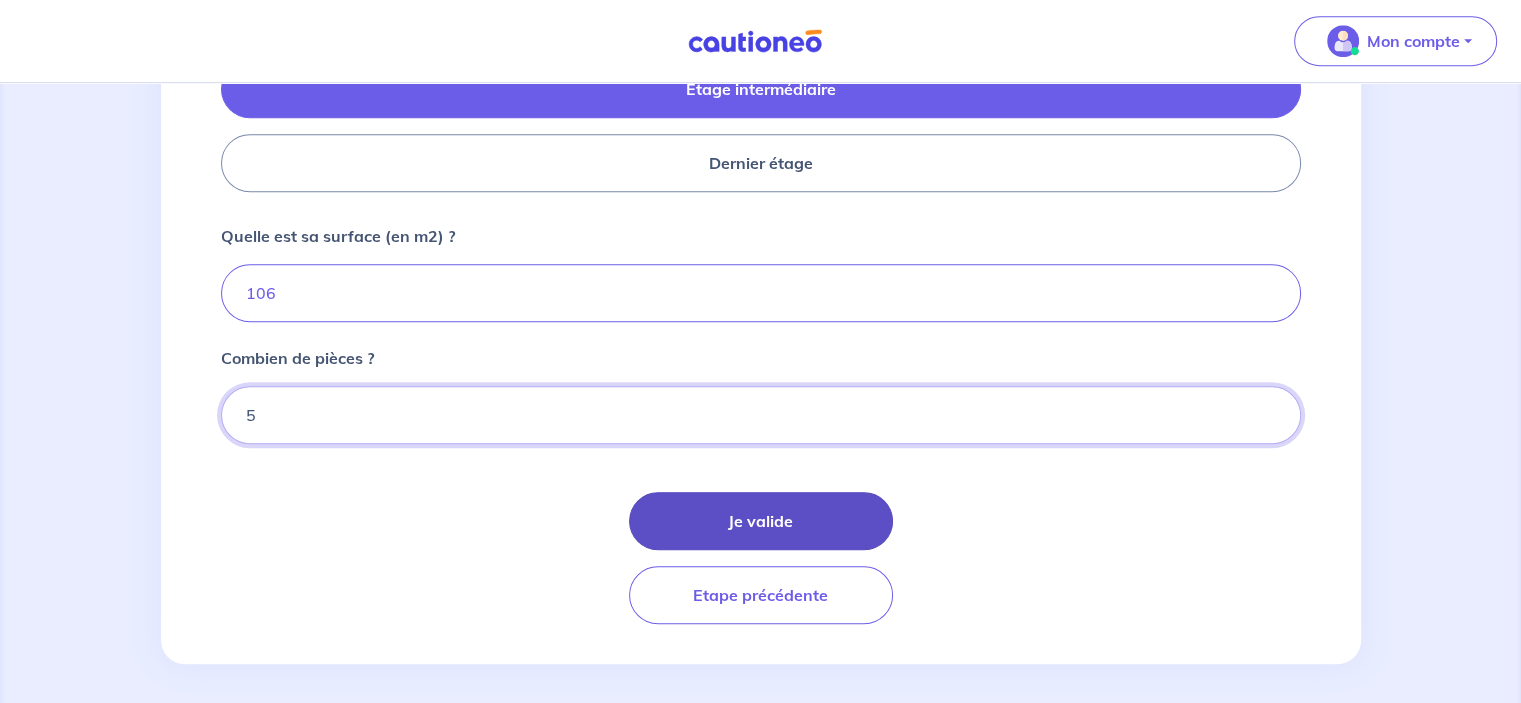 type on "5" 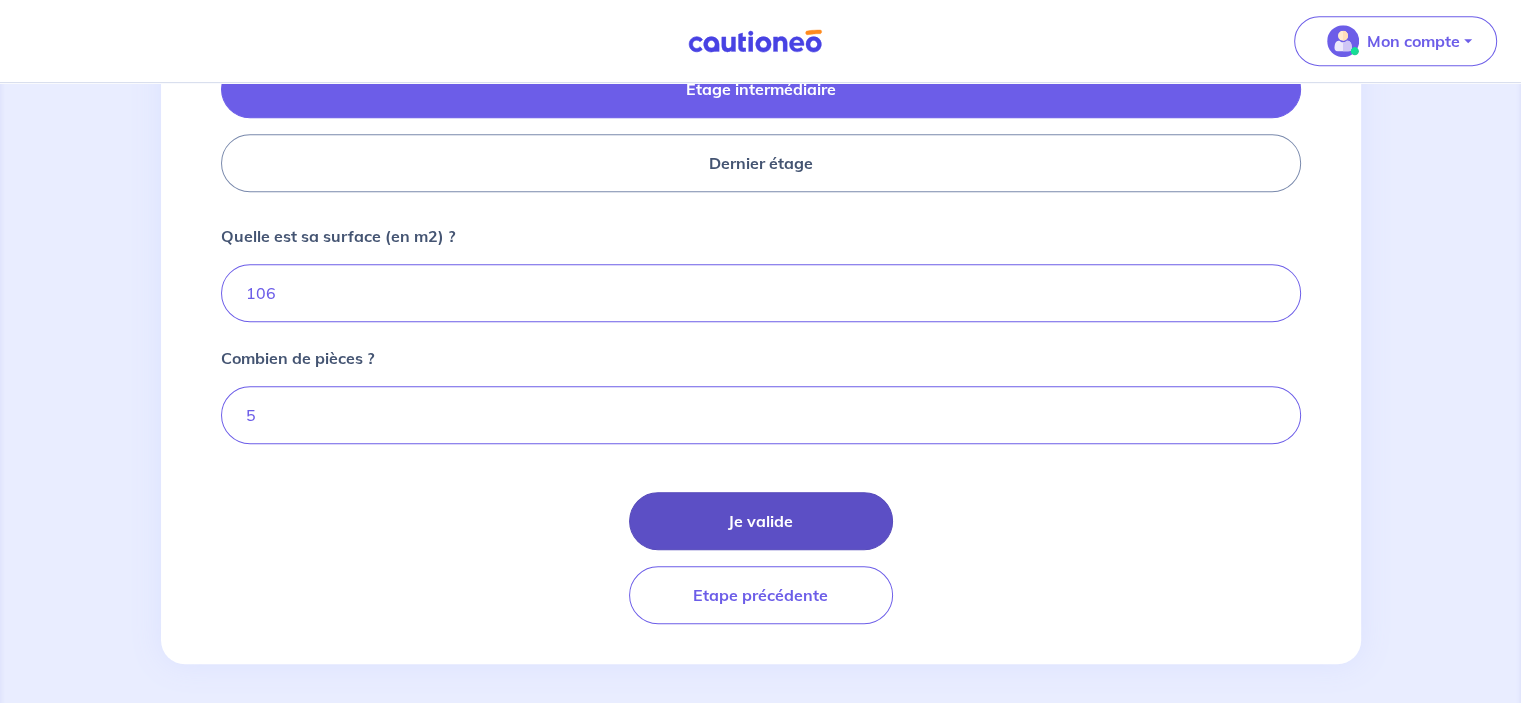 click on "Je valide" at bounding box center [761, 521] 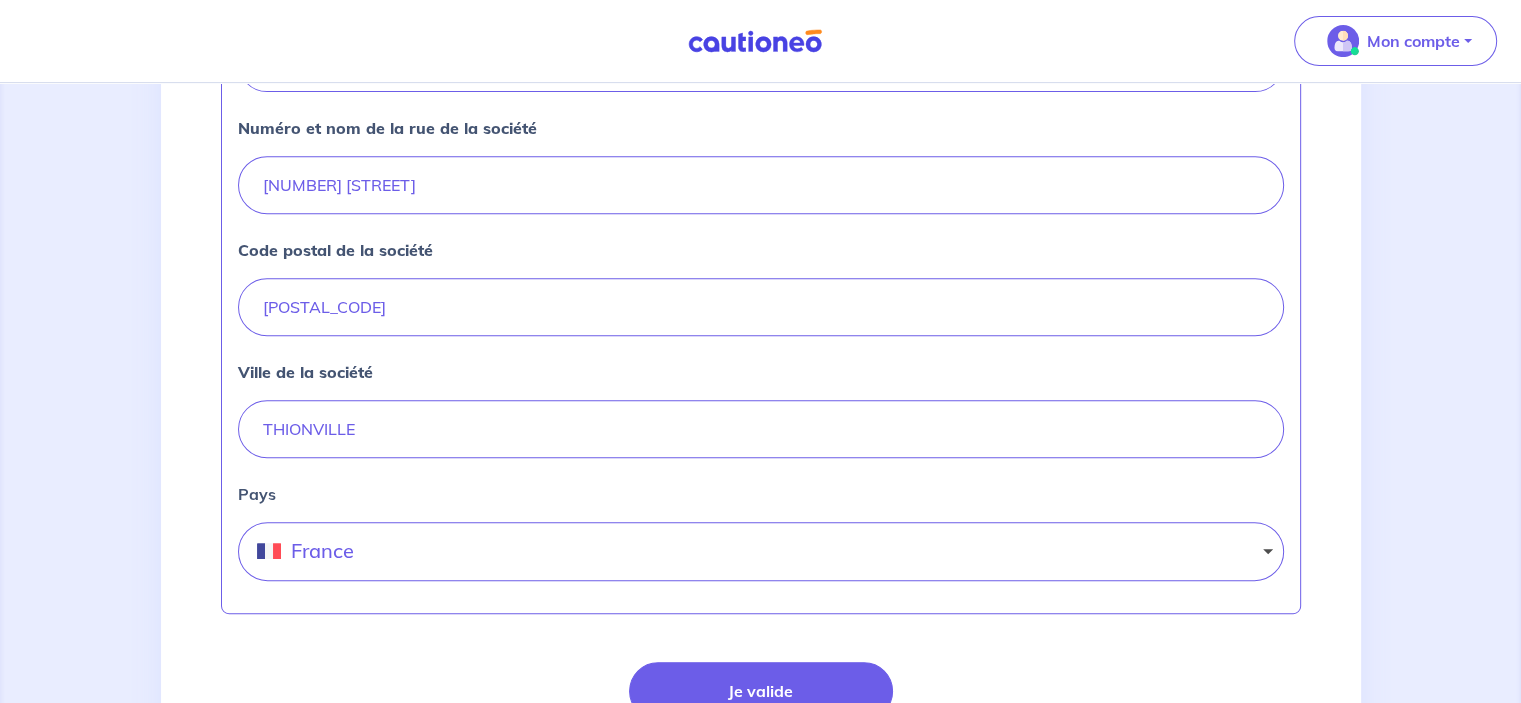 scroll, scrollTop: 900, scrollLeft: 0, axis: vertical 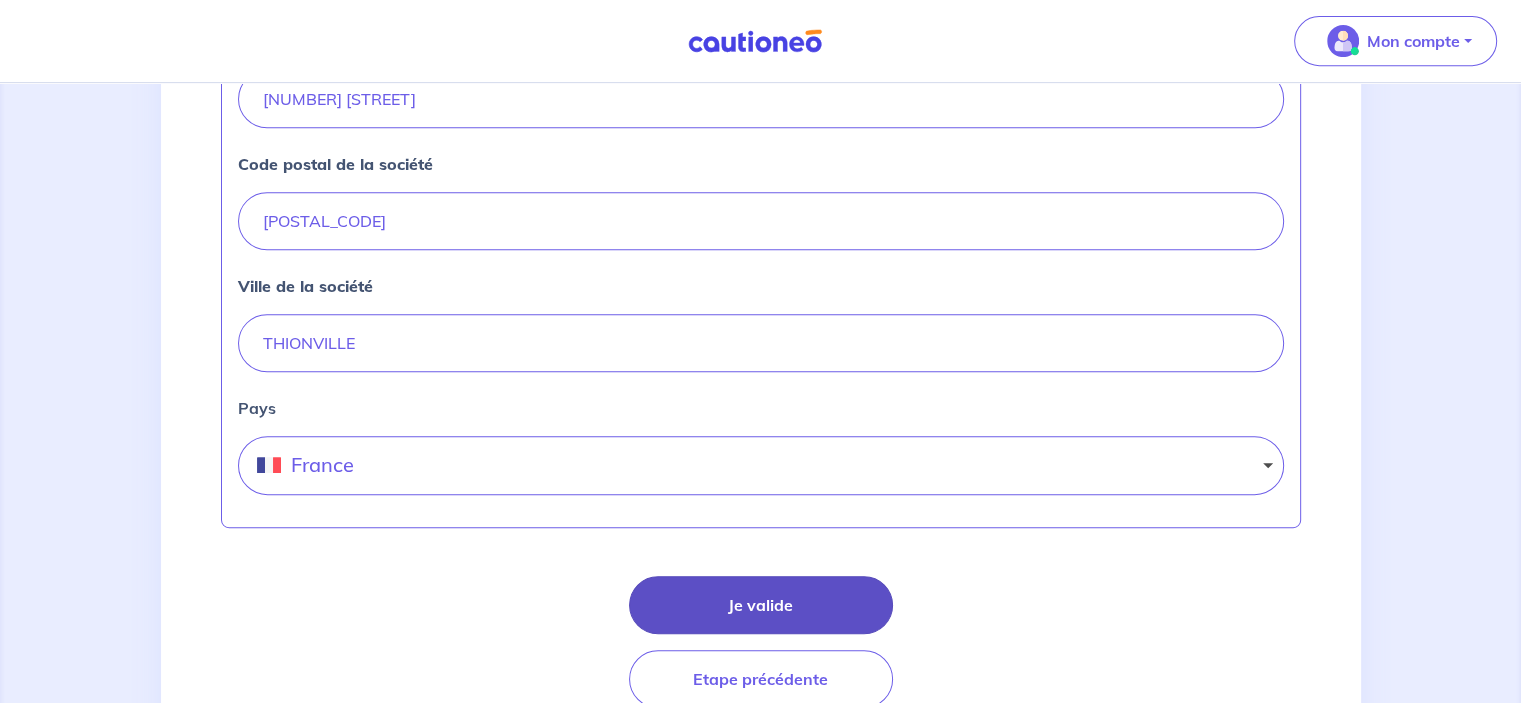 click on "Je valide" at bounding box center [761, 605] 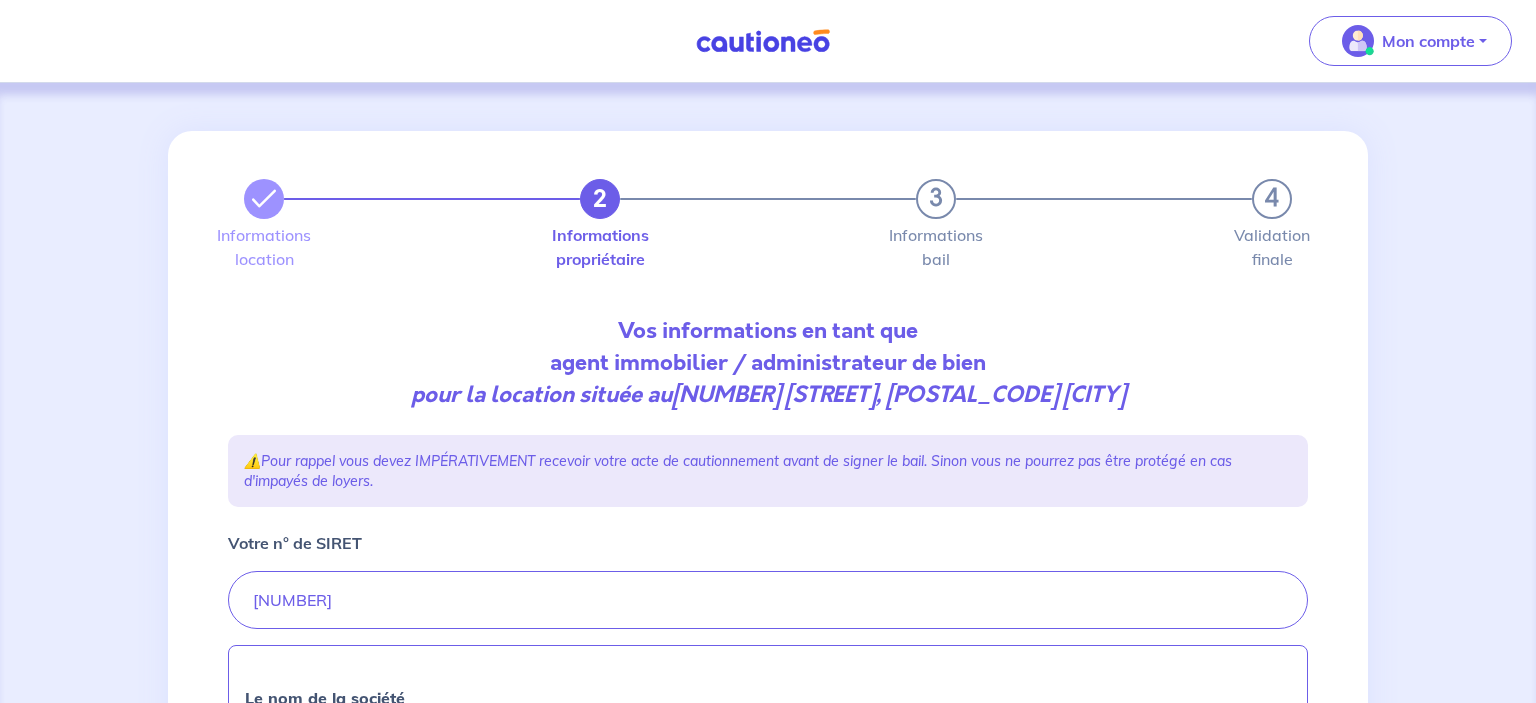select on "FR" 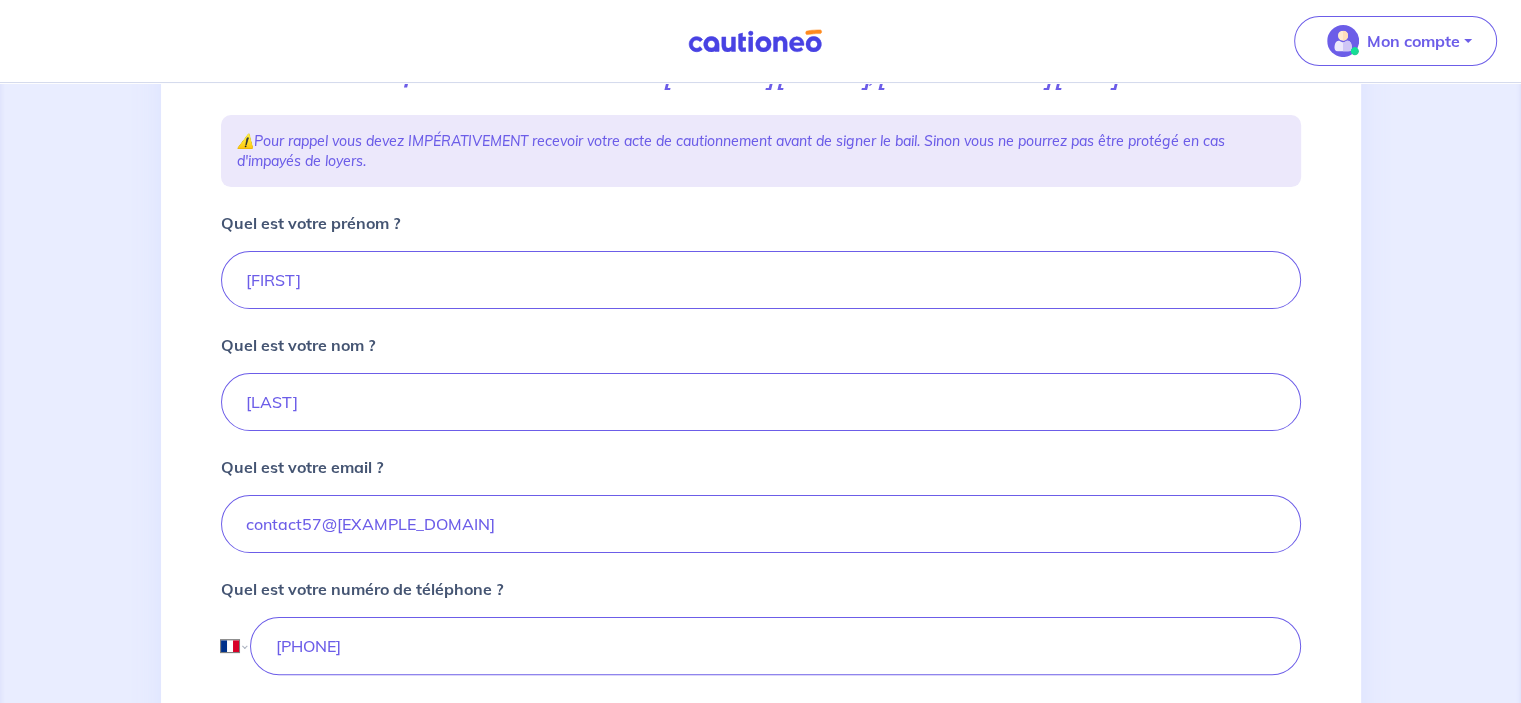 scroll, scrollTop: 500, scrollLeft: 0, axis: vertical 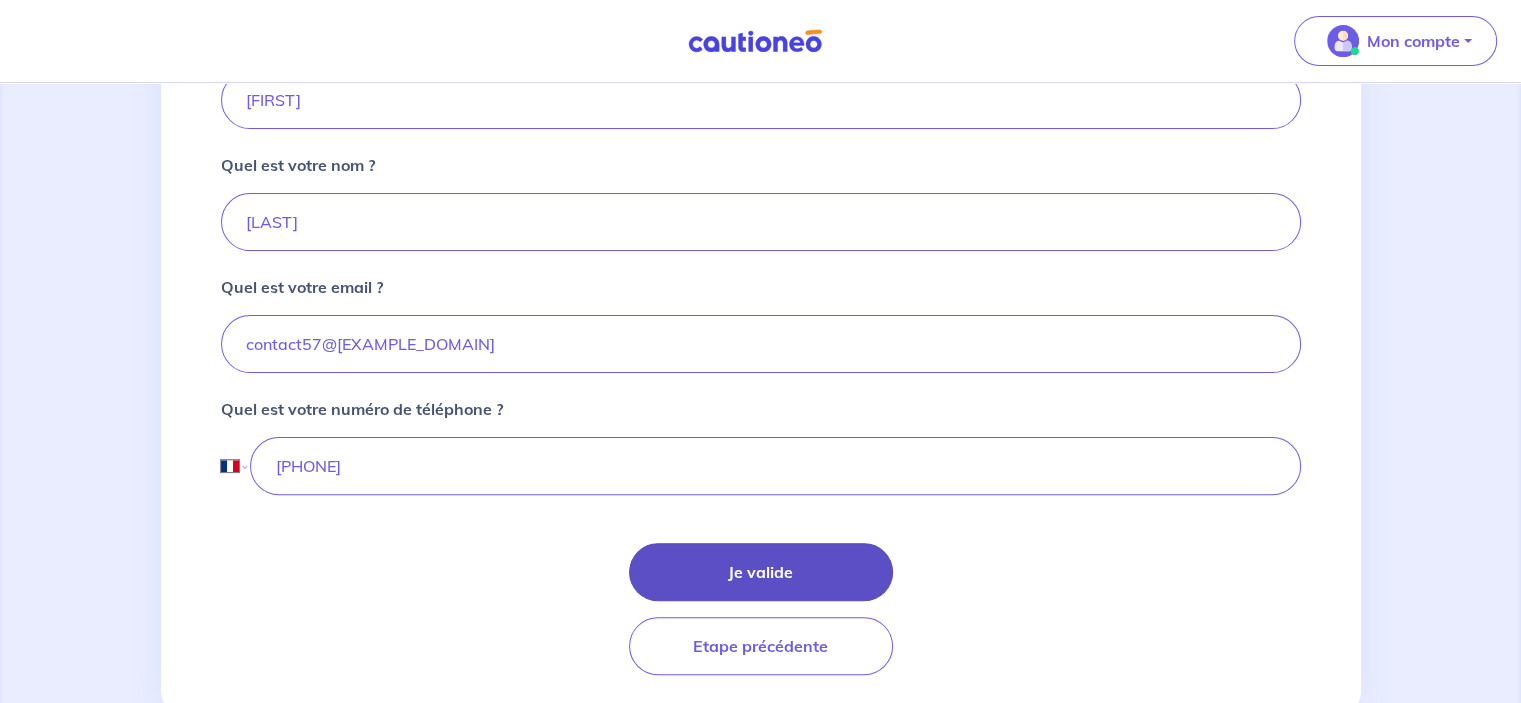 click on "Je valide" at bounding box center [761, 572] 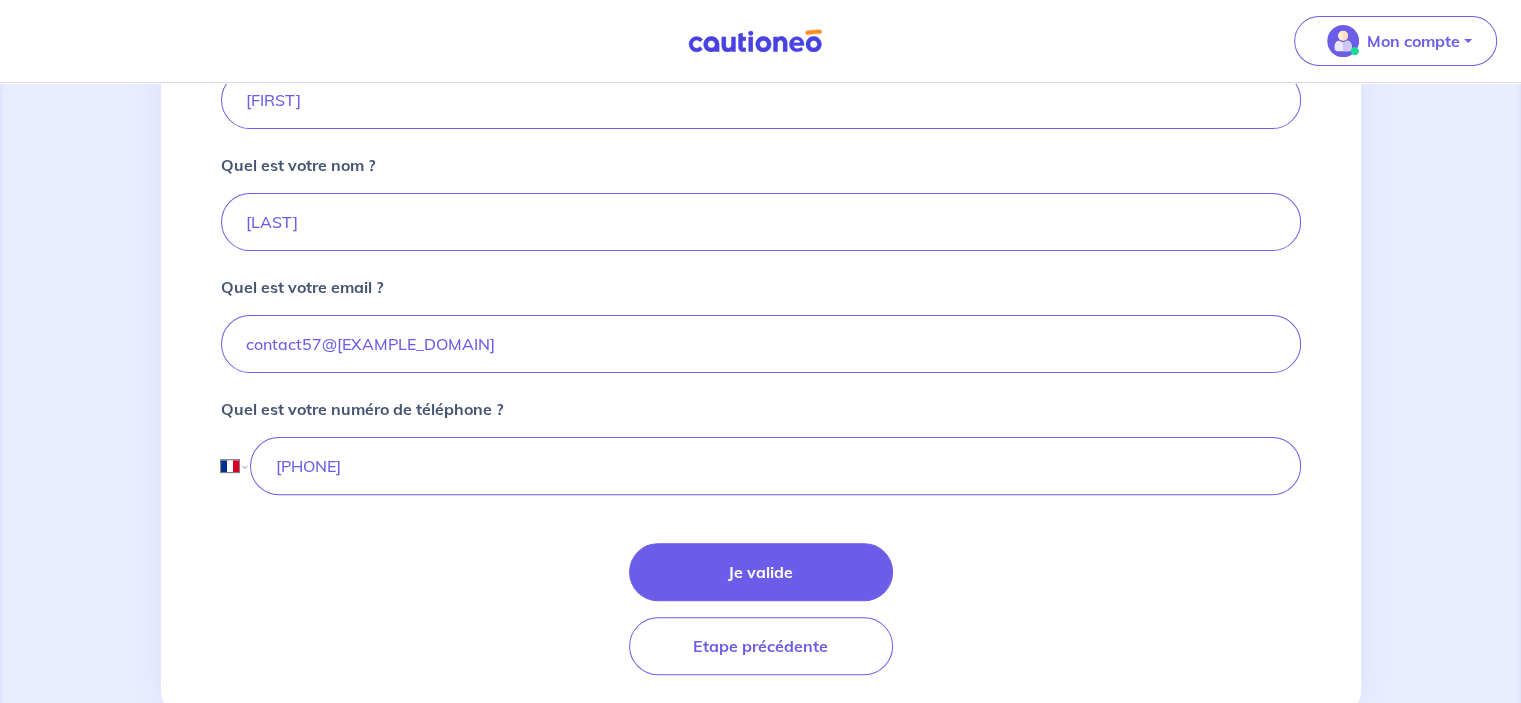 scroll, scrollTop: 0, scrollLeft: 0, axis: both 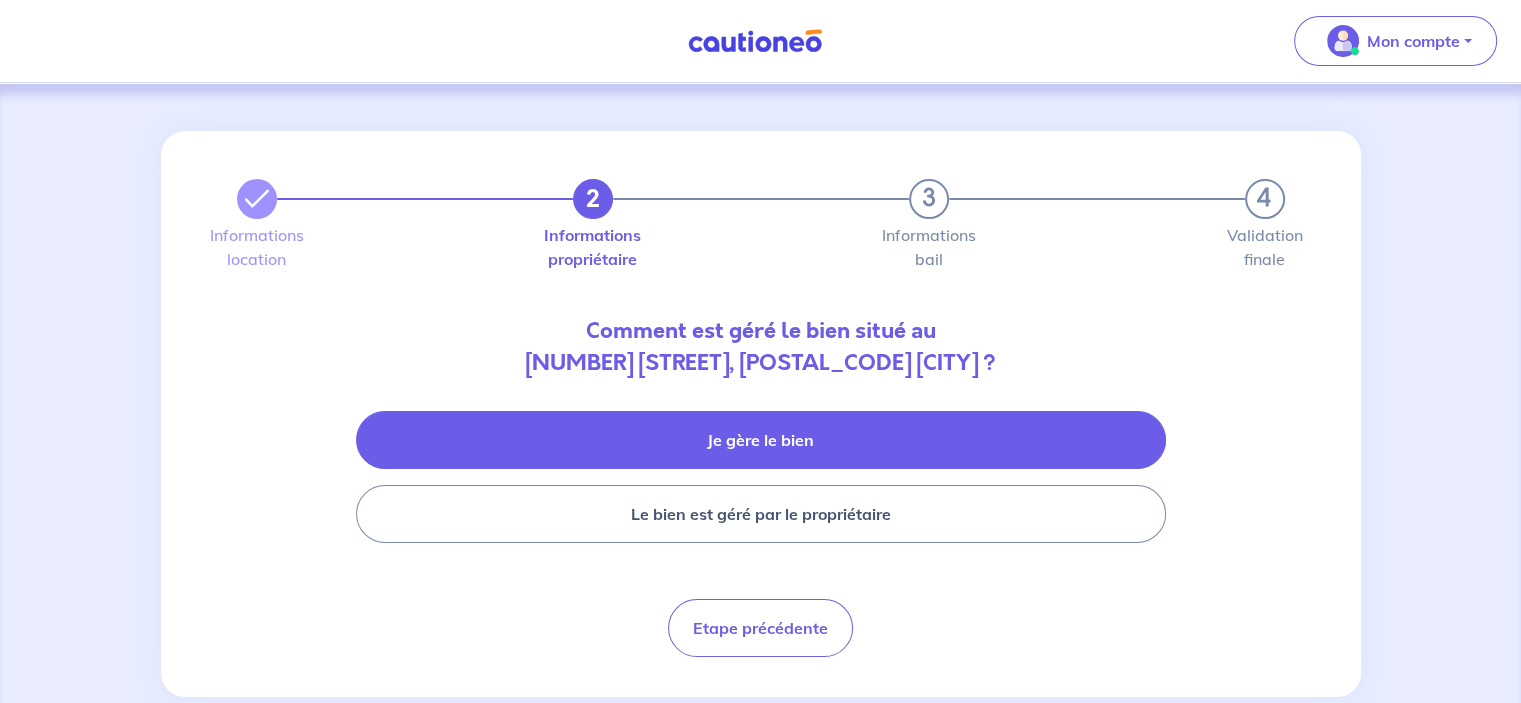 click on "Je gère le bien" at bounding box center (761, 440) 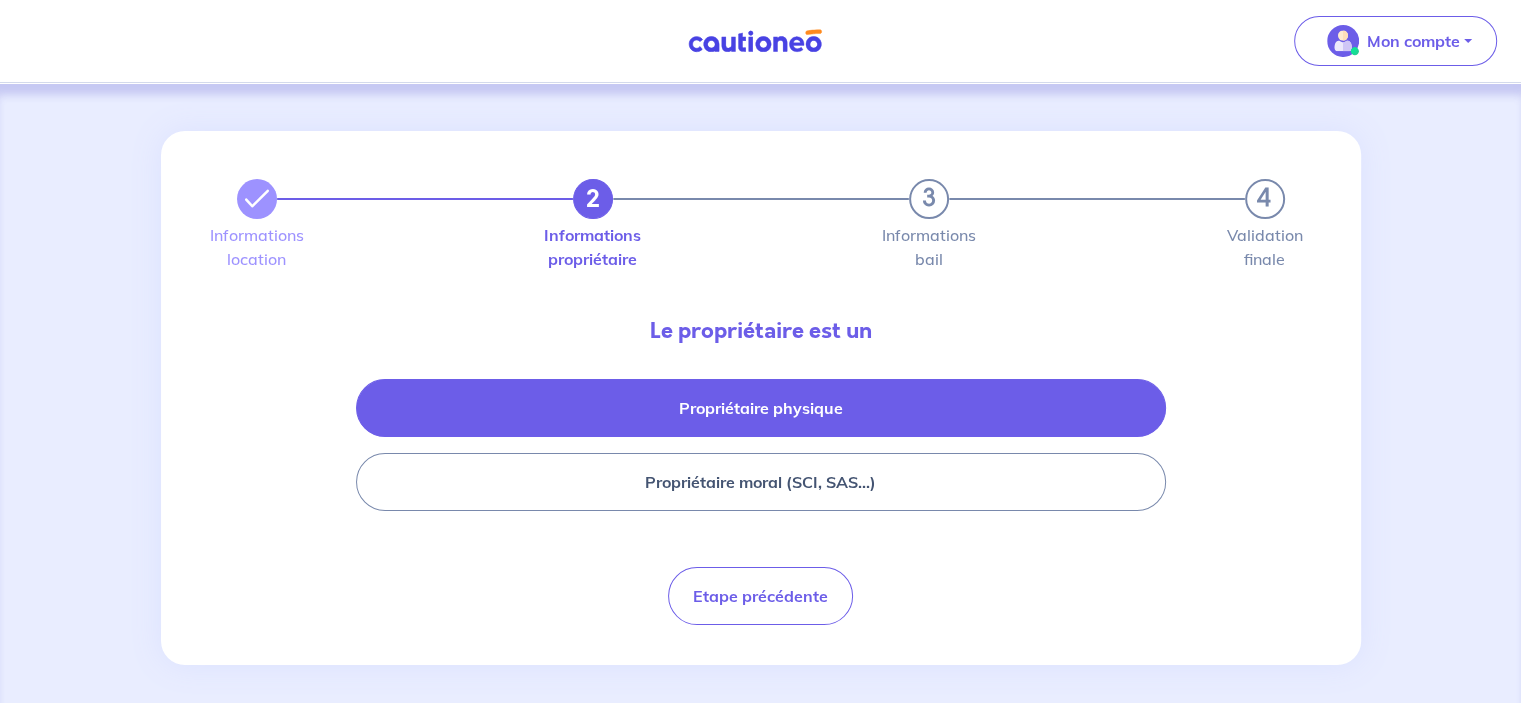 click on "Propriétaire physique" at bounding box center [761, 408] 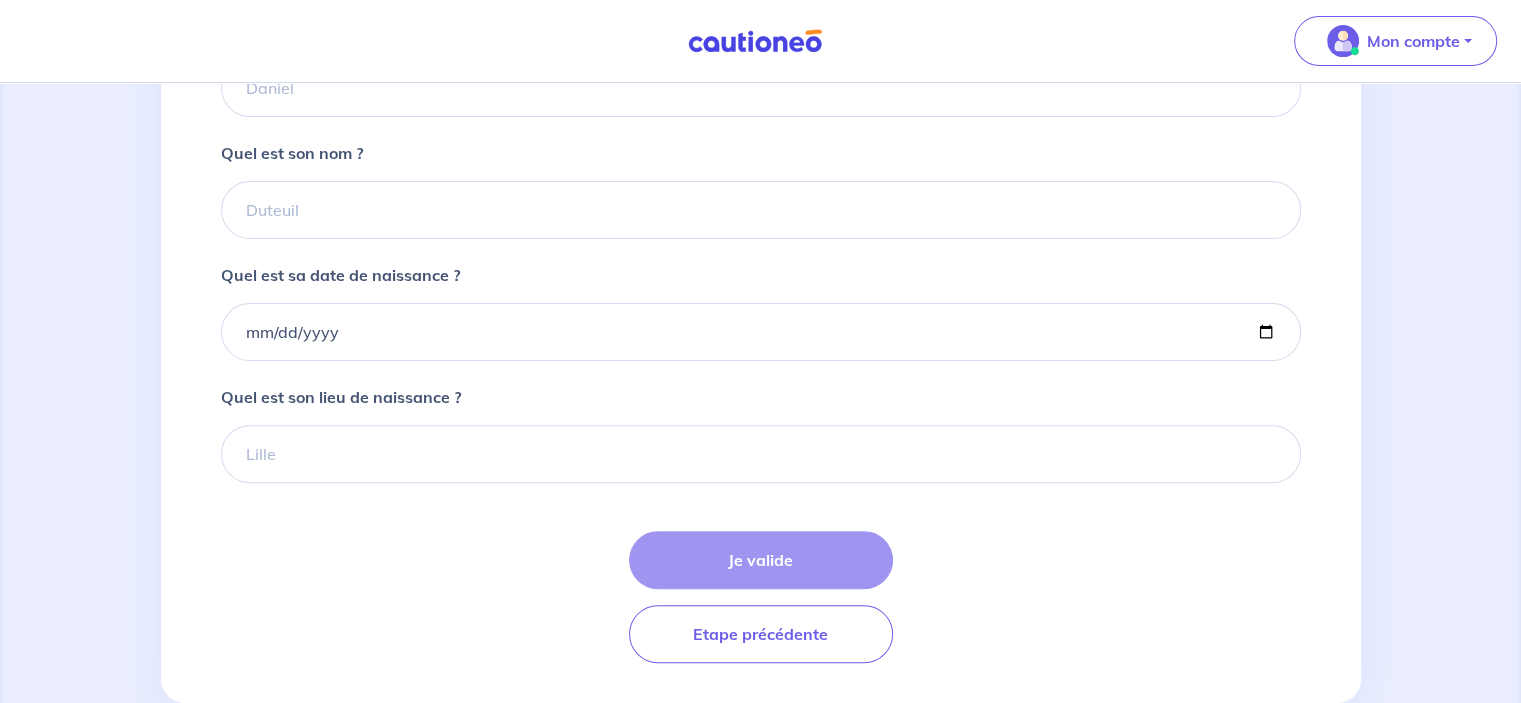 scroll, scrollTop: 572, scrollLeft: 0, axis: vertical 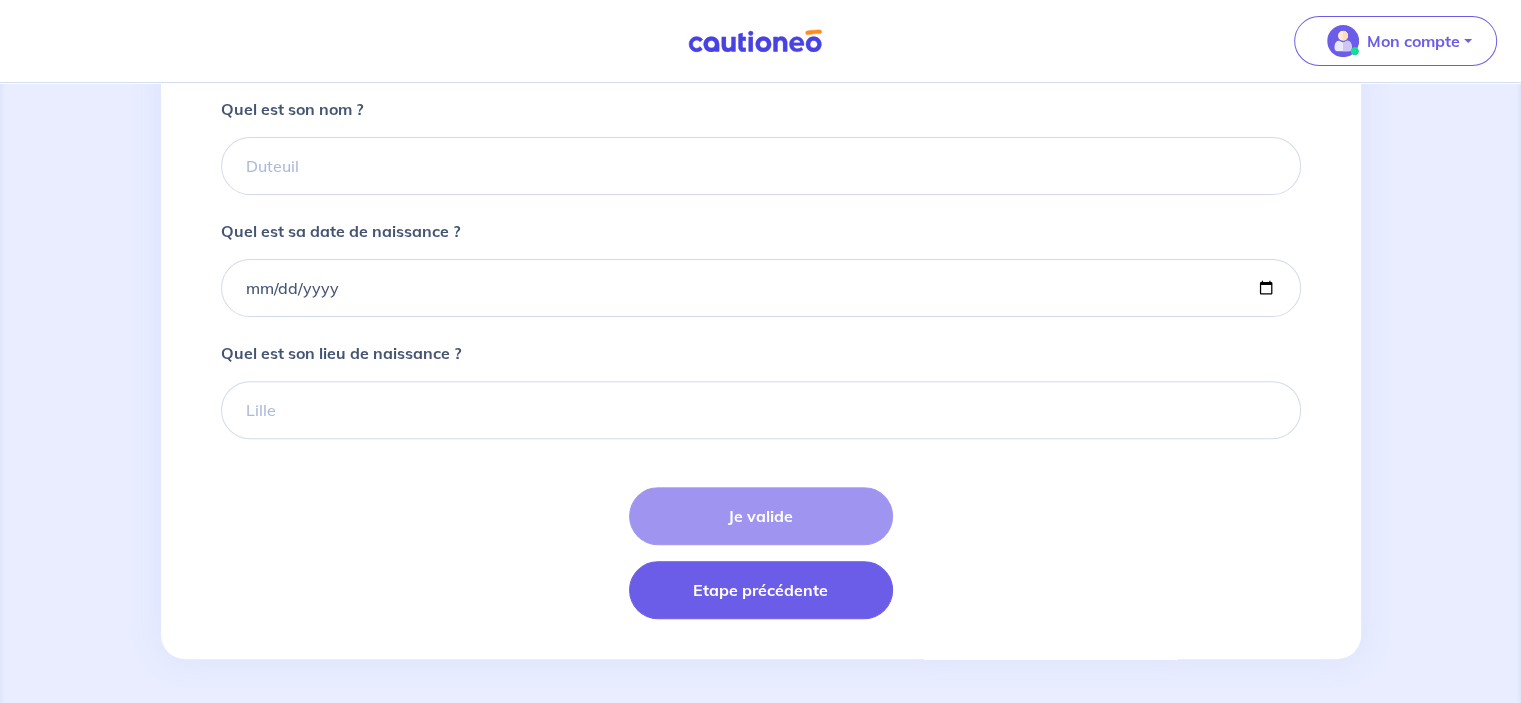 click on "Etape précédente" at bounding box center (761, 590) 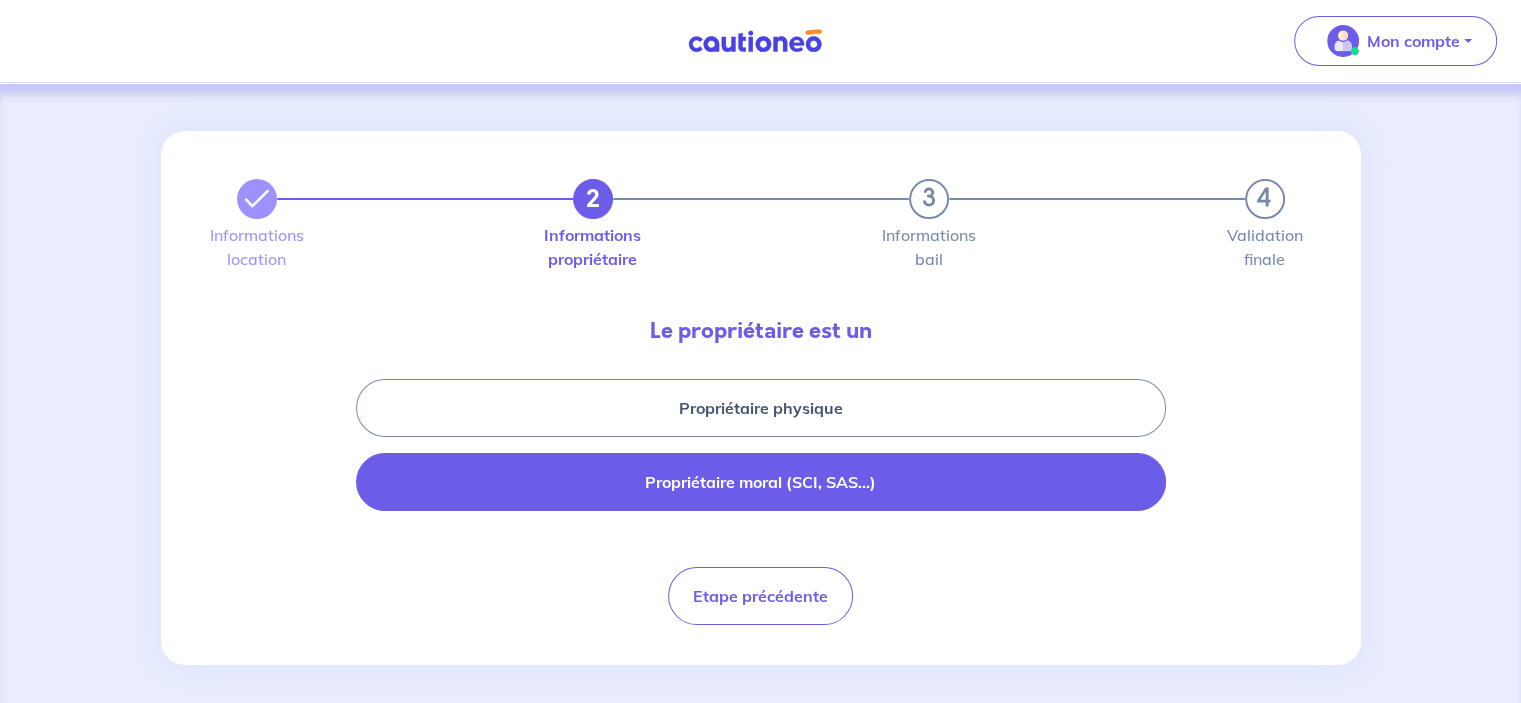 click on "Propriétaire moral (SCI, SAS...)" at bounding box center (761, 482) 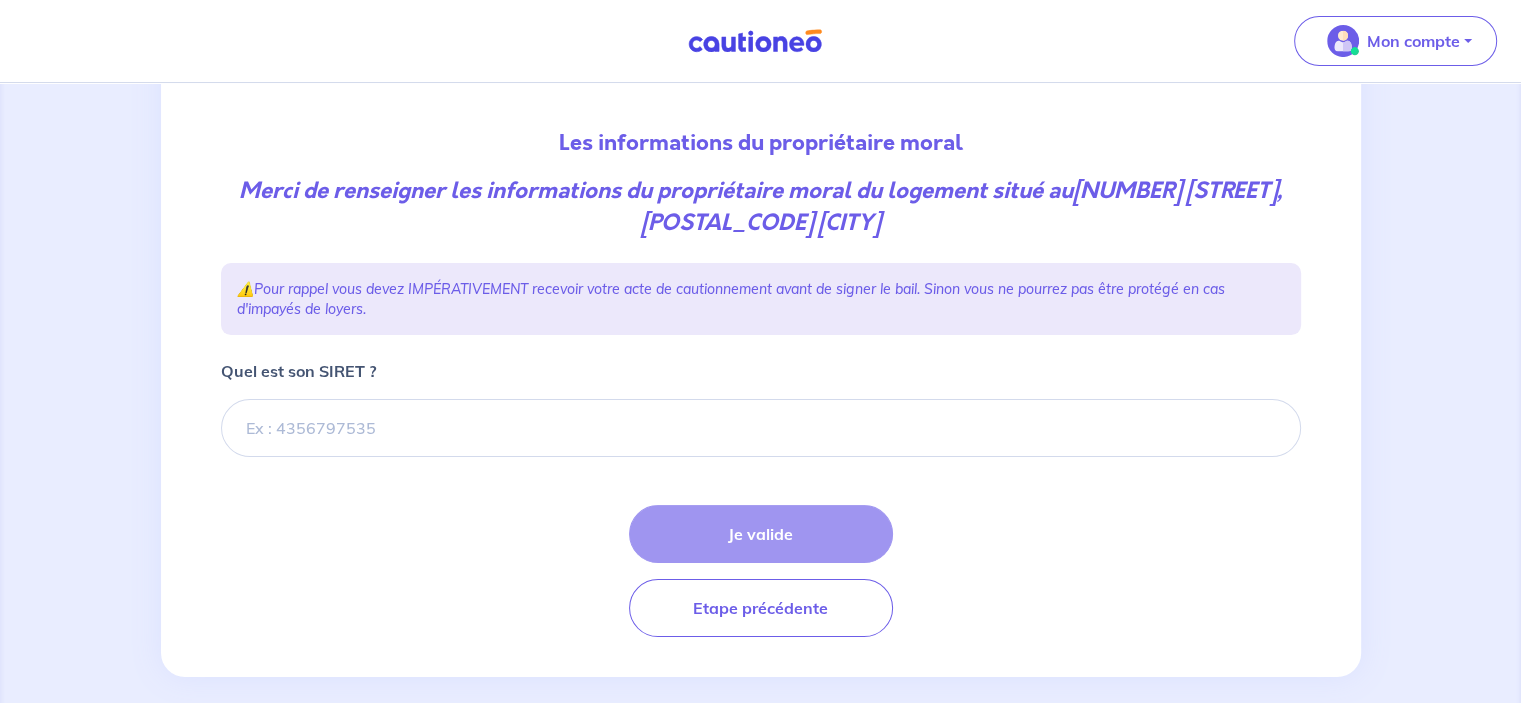 scroll, scrollTop: 200, scrollLeft: 0, axis: vertical 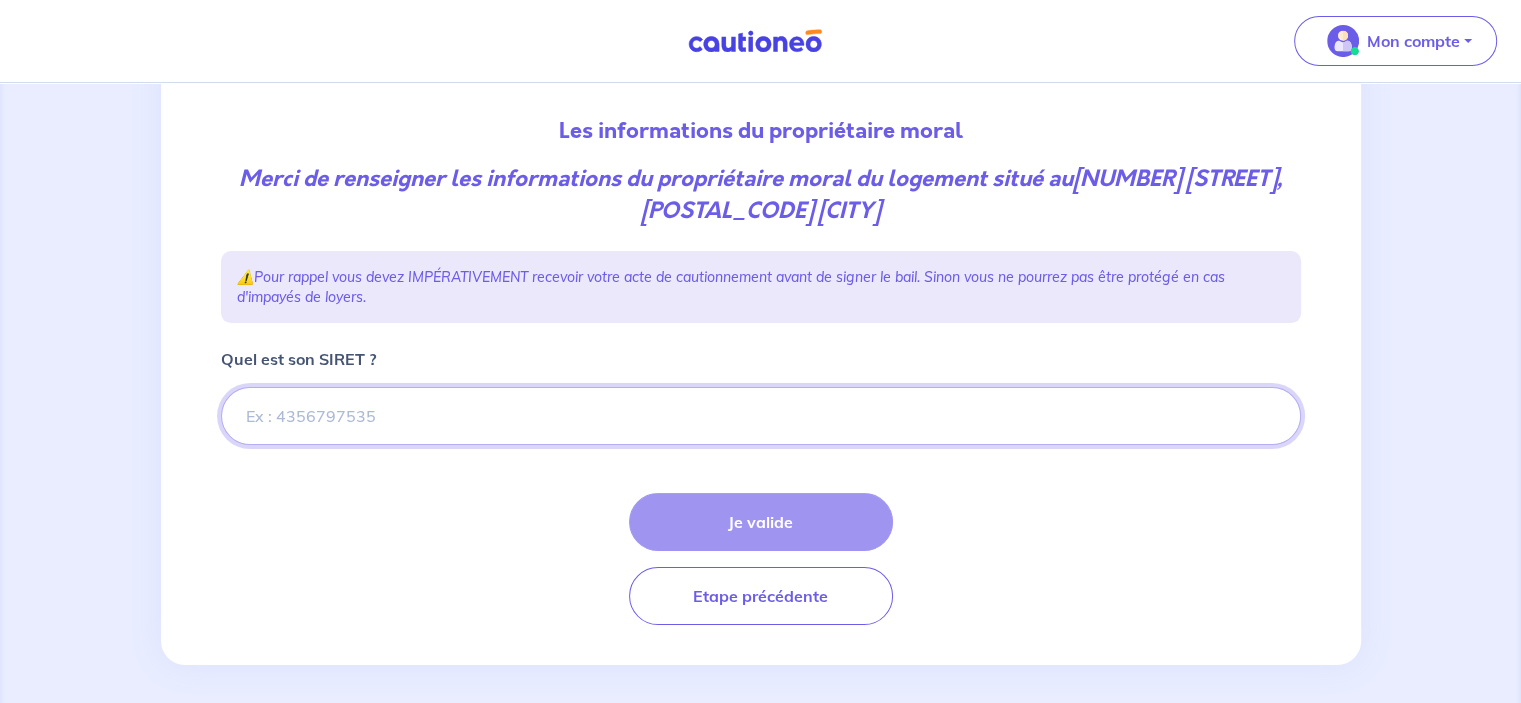 drag, startPoint x: 498, startPoint y: 404, endPoint x: 513, endPoint y: 393, distance: 18.601076 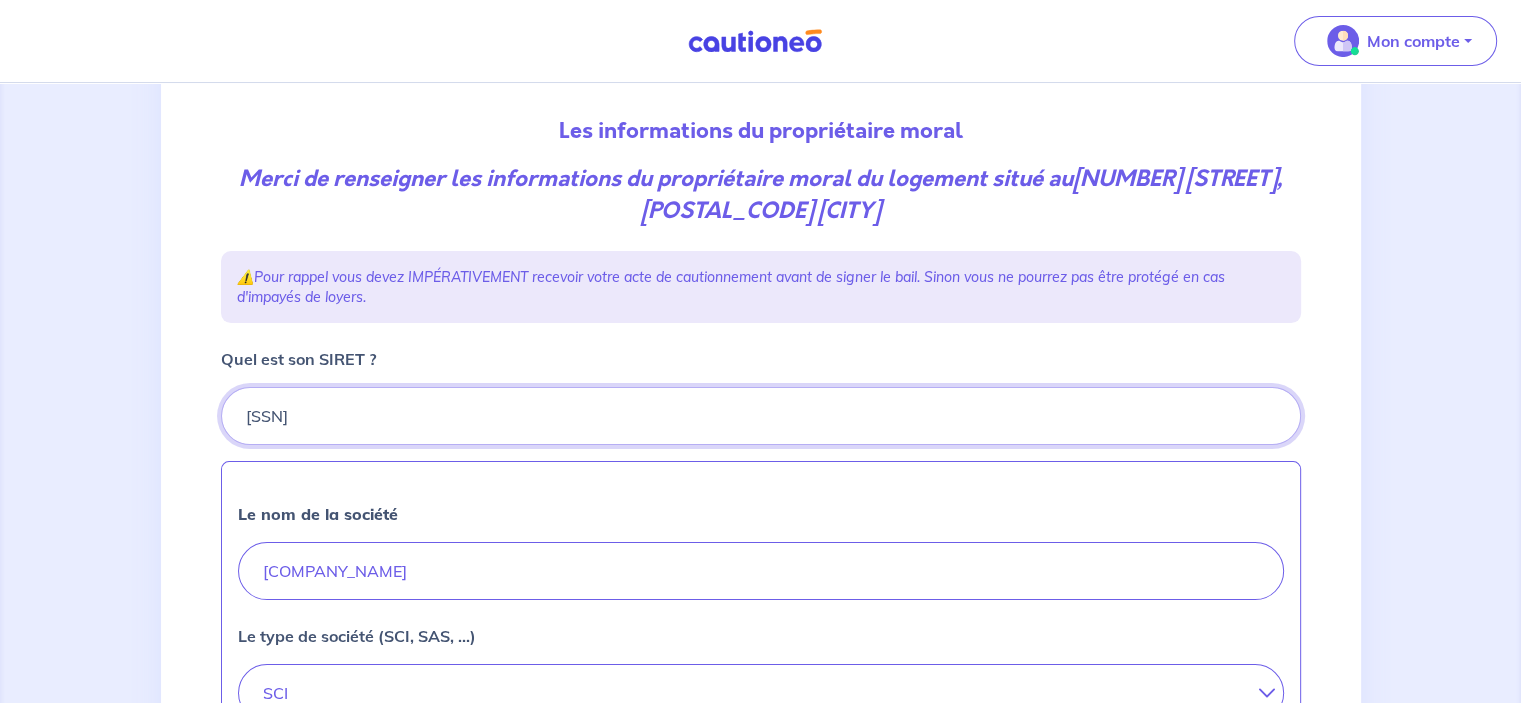 type on "[SSN]" 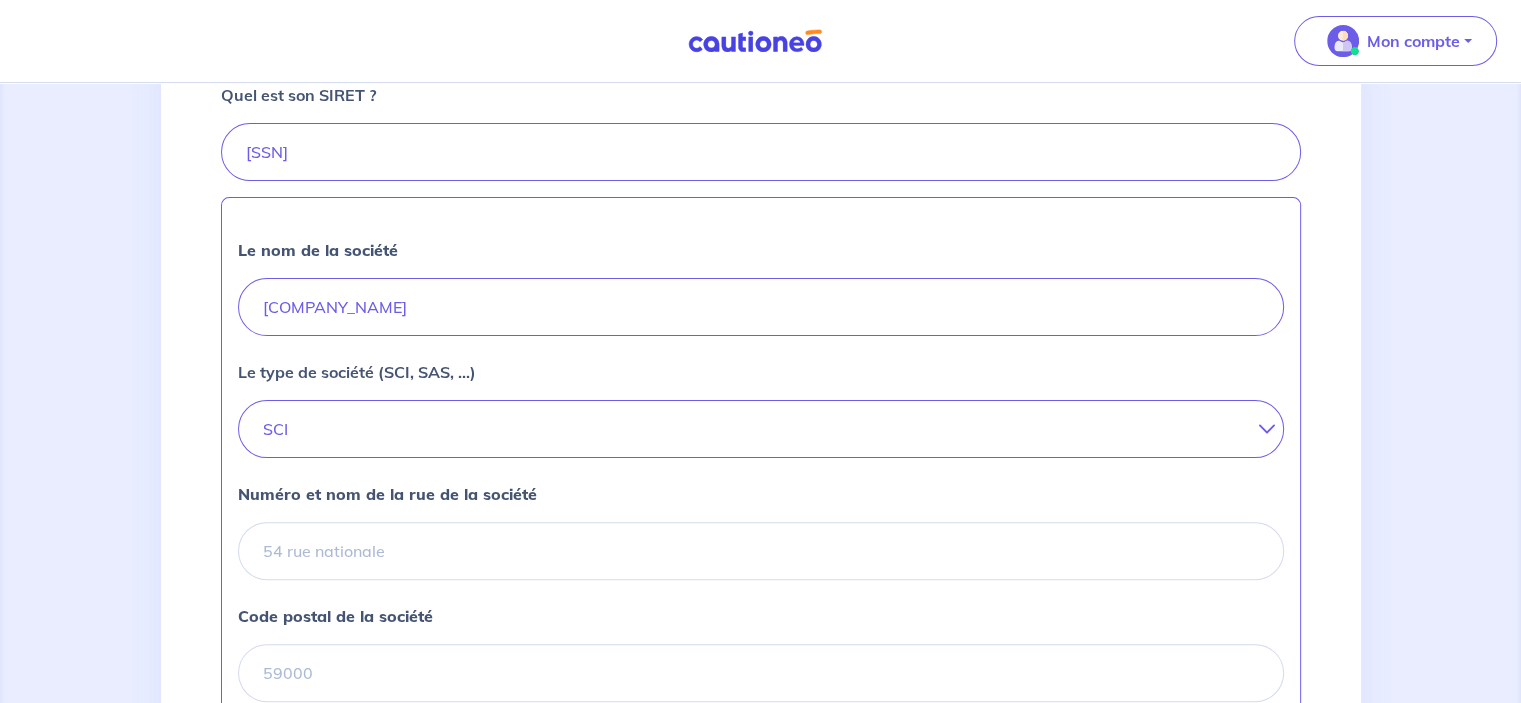 scroll, scrollTop: 700, scrollLeft: 0, axis: vertical 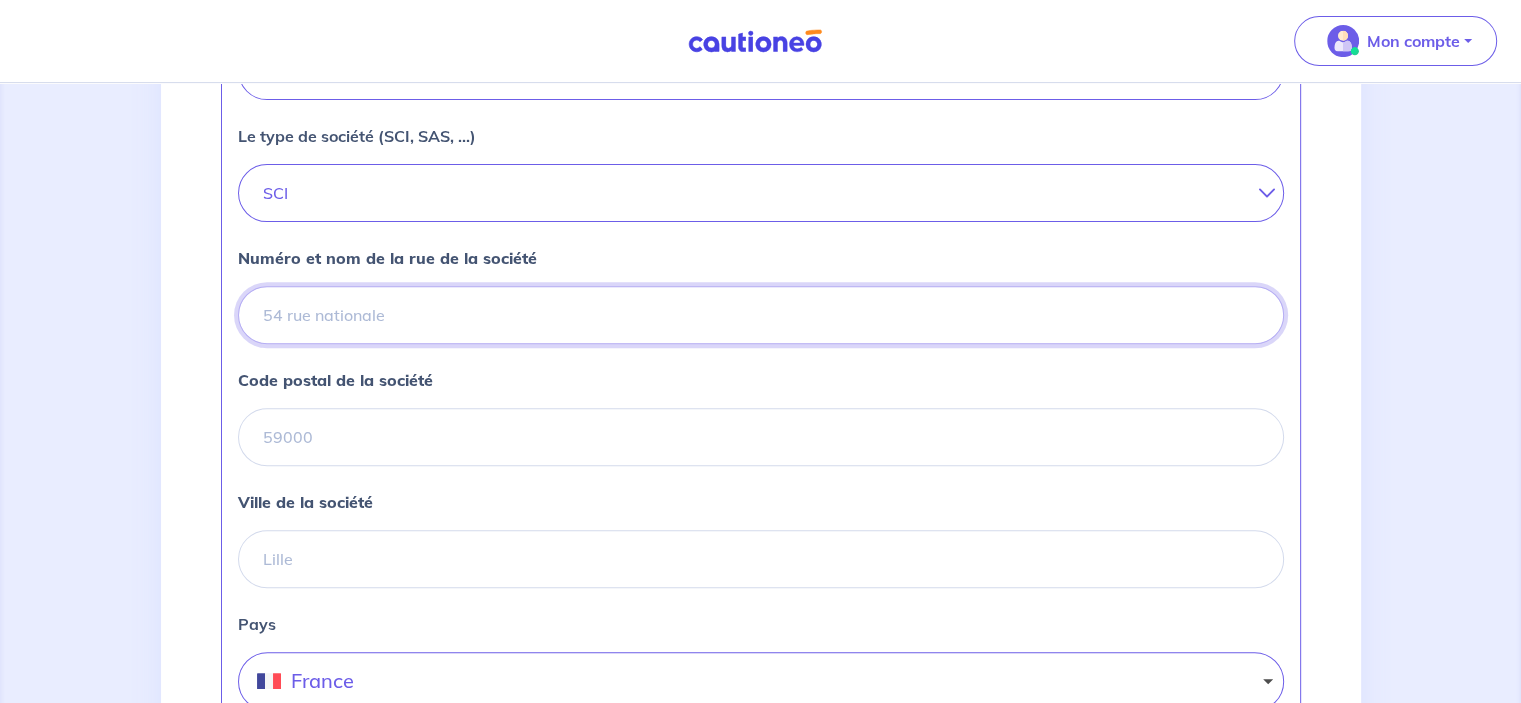 click on "Numéro et nom de la rue de la société" at bounding box center (761, 315) 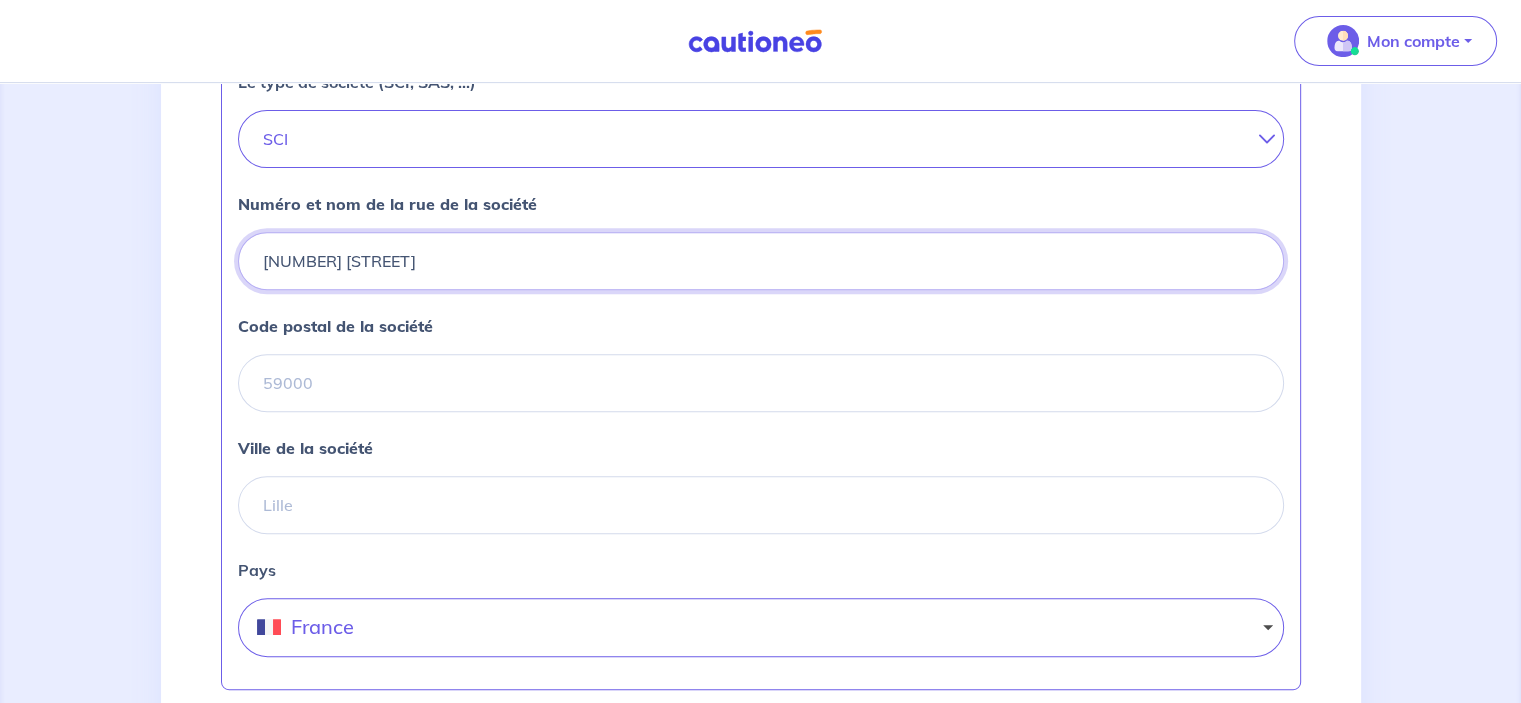 scroll, scrollTop: 800, scrollLeft: 0, axis: vertical 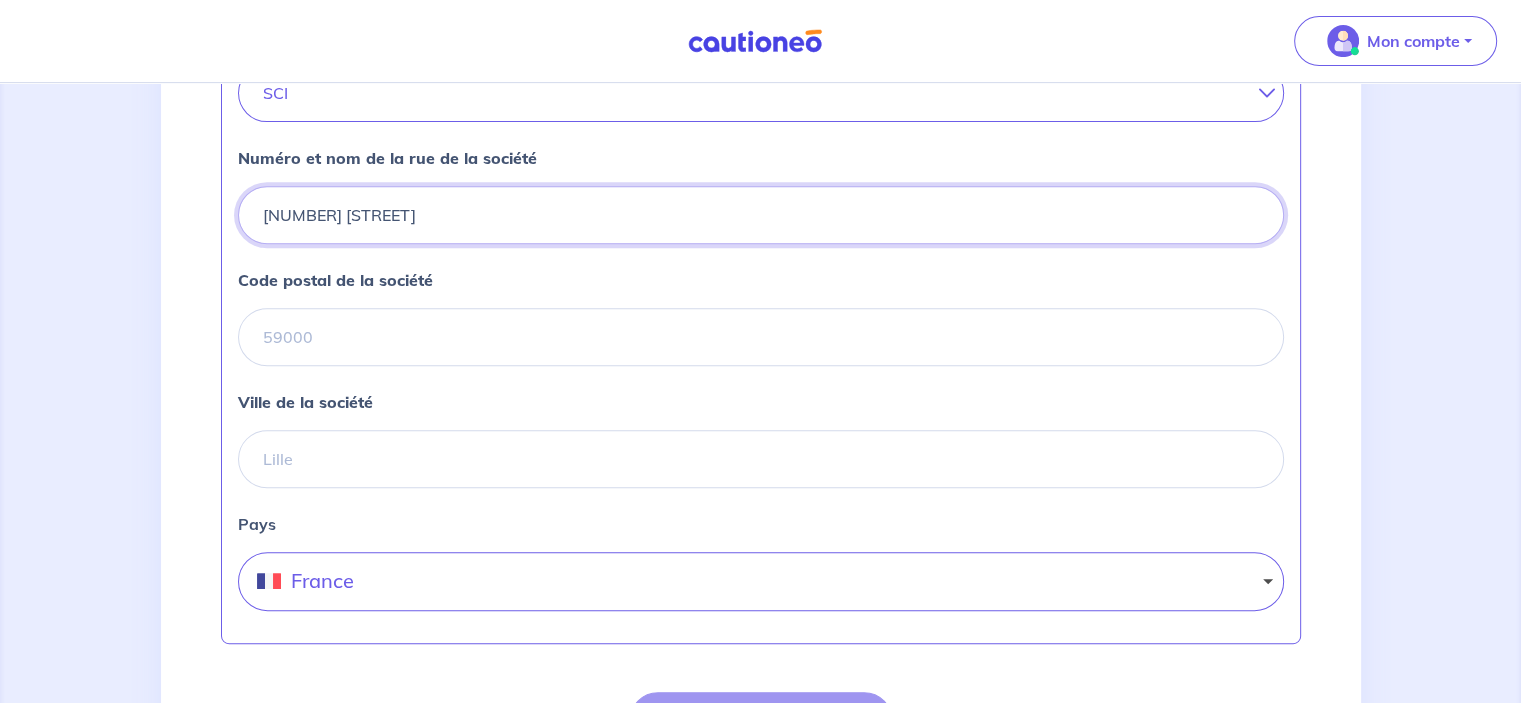 type on "[NUMBER] [STREET]" 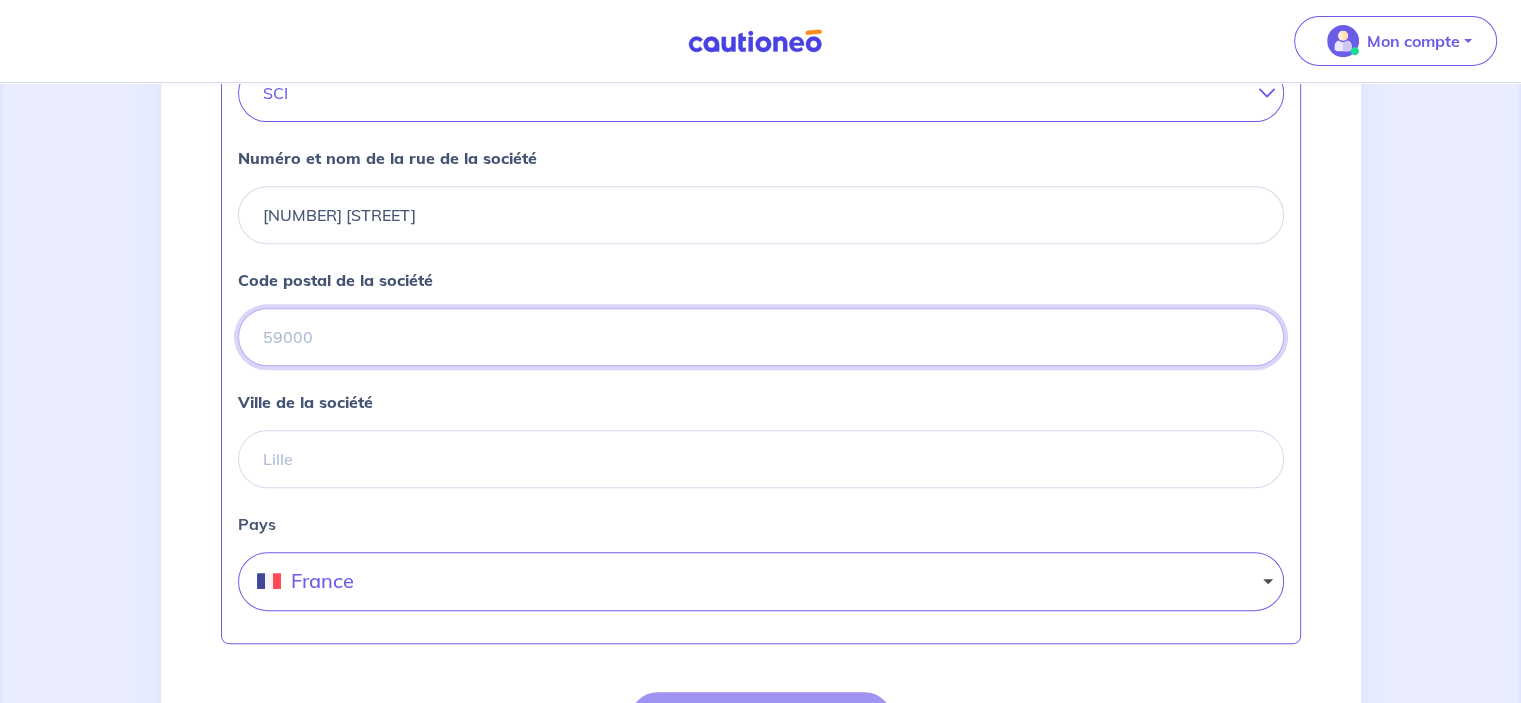 click on "Code postal de la société" at bounding box center (761, 337) 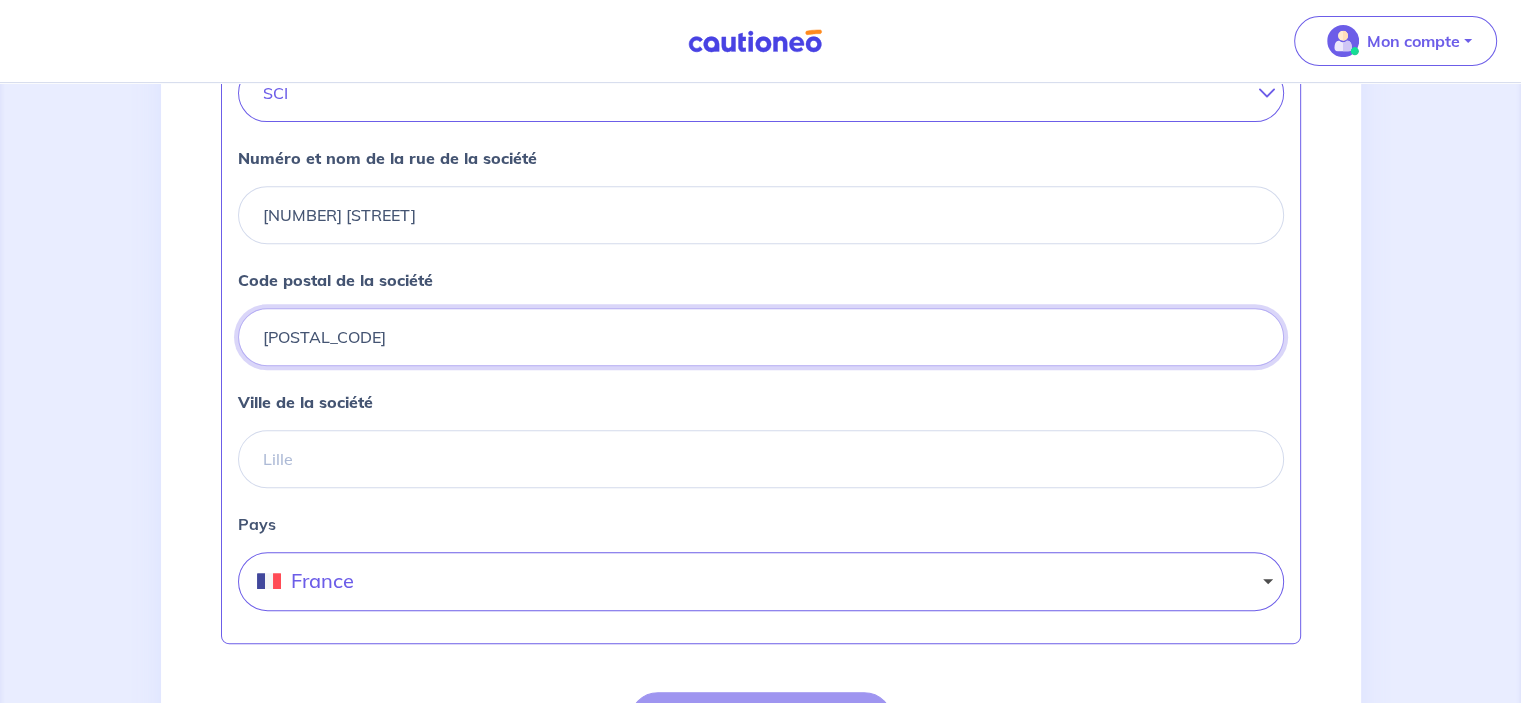 type on "[POSTAL_CODE]" 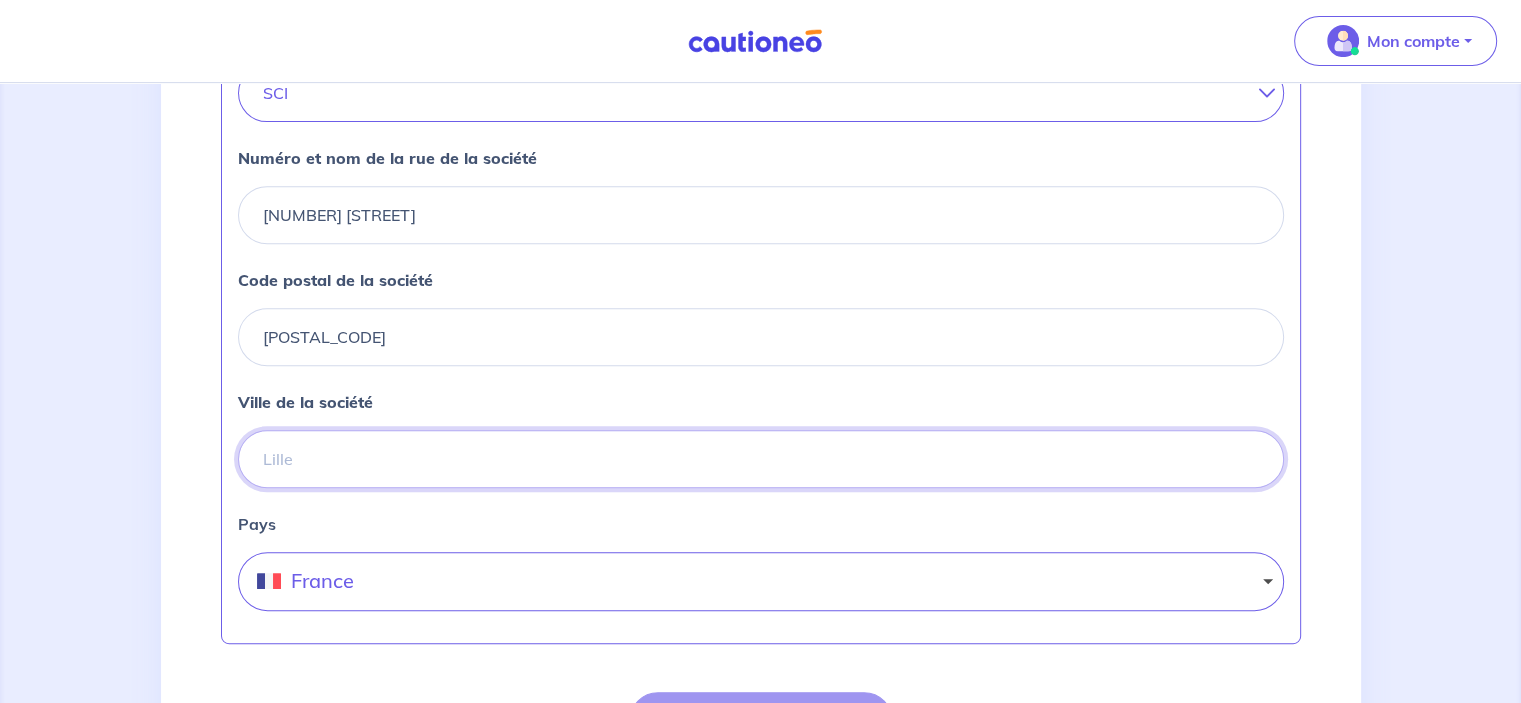 click on "Ville de la société" at bounding box center (761, 459) 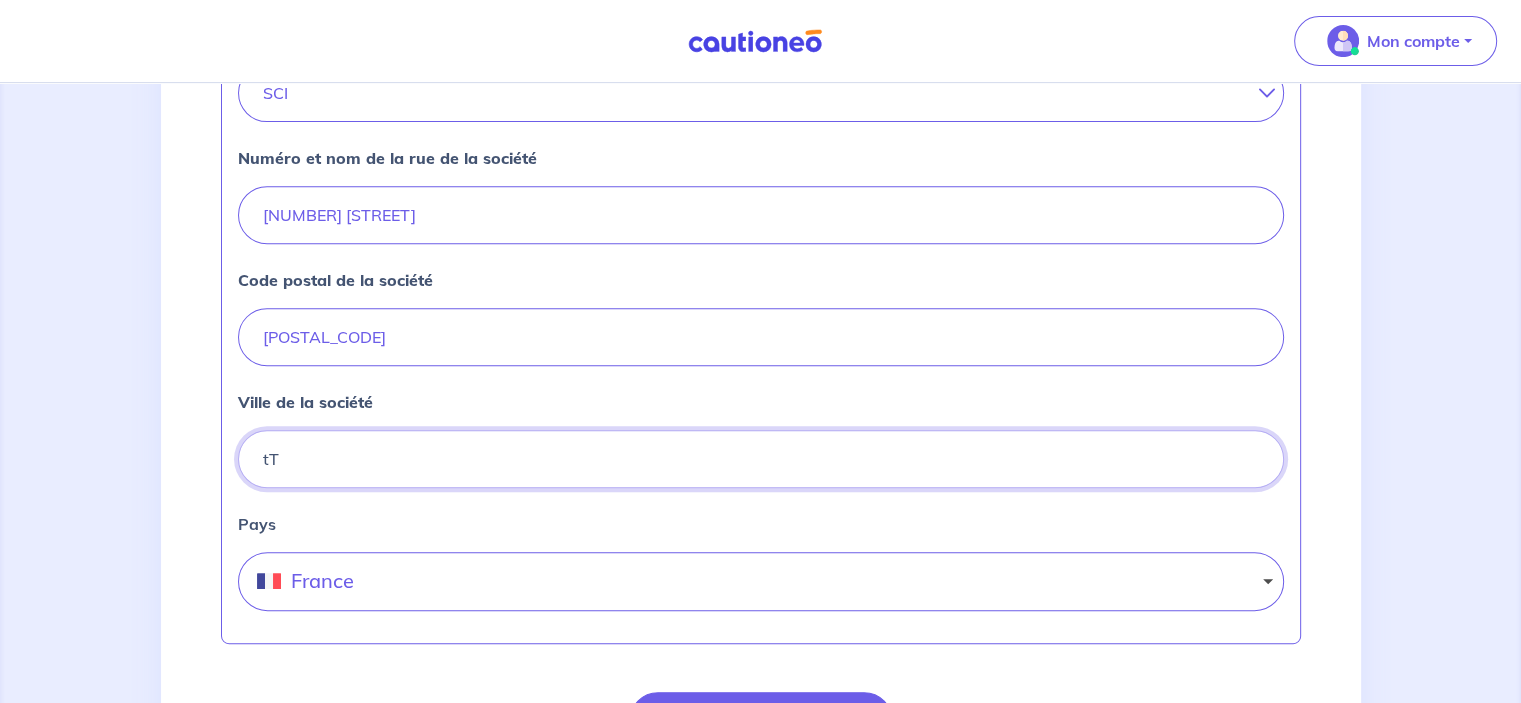 type on "t" 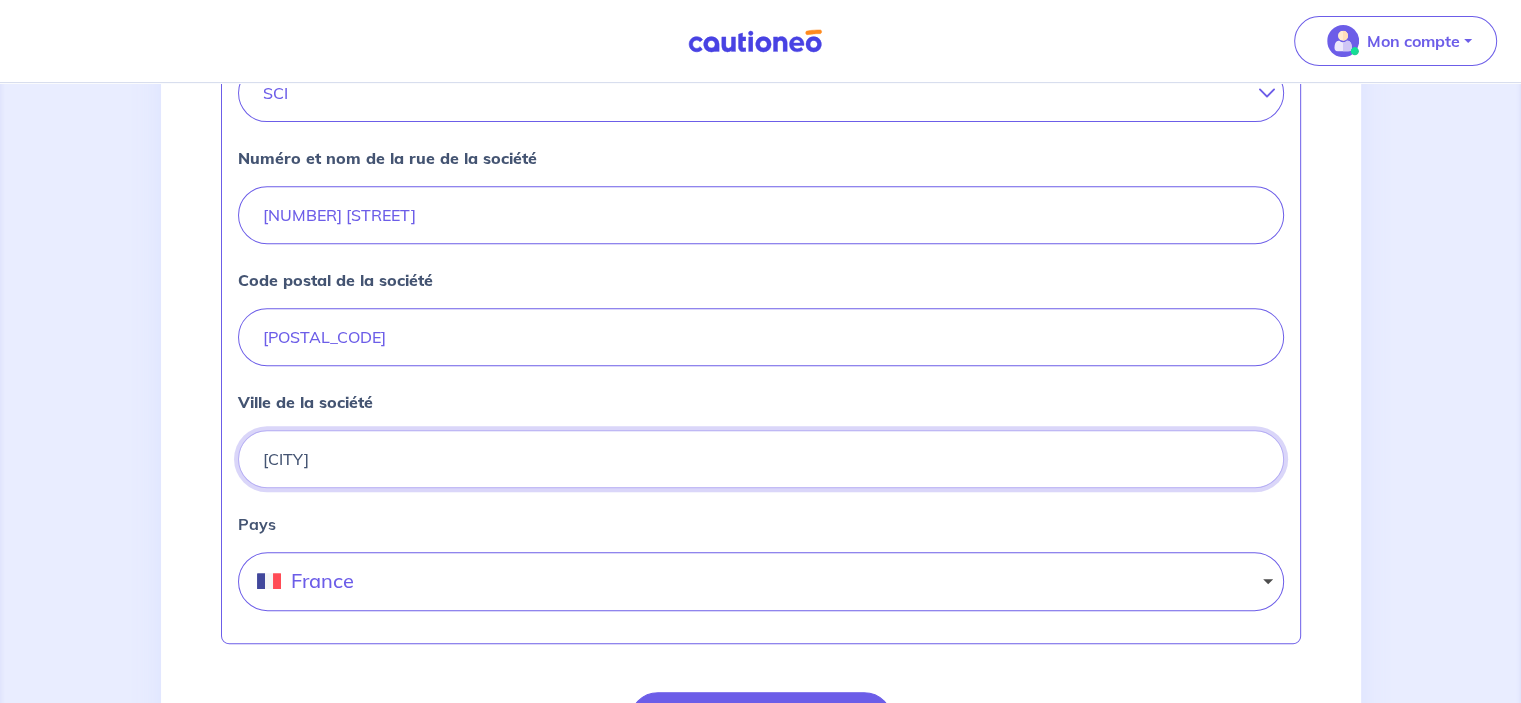 type on "[CITY]" 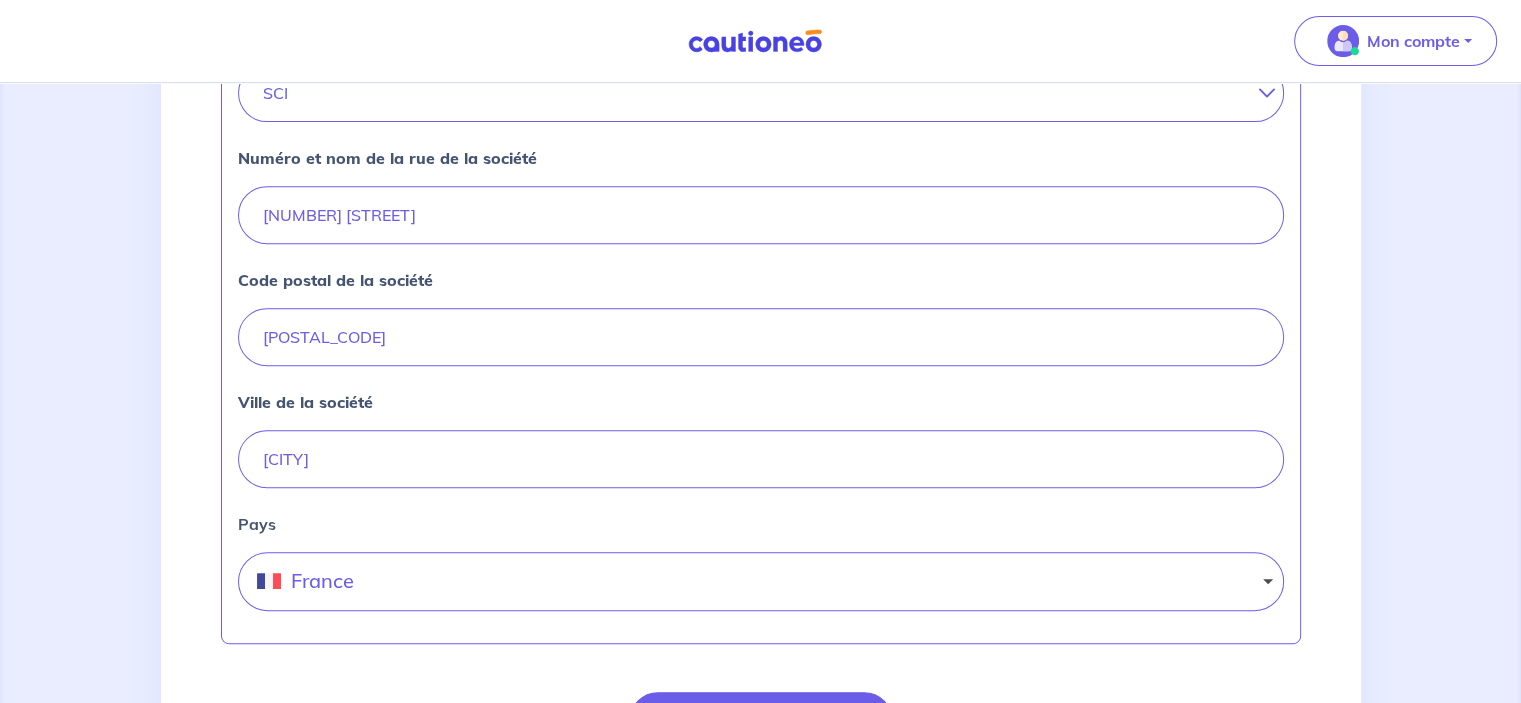 click on "Le nom de la société [COMPANY_NAME] Le type de société (SCI, SAS, ...) SCI SARL EURL SAS SASU SCI COMPANY FREELANCE SA GIE AUTRE Numéro et nom de la rue de la société [NUMBER] [STREET] Code postal de la société [POSTAL_CODE] Ville de la société [CITY] Pays France" at bounding box center (761, 252) 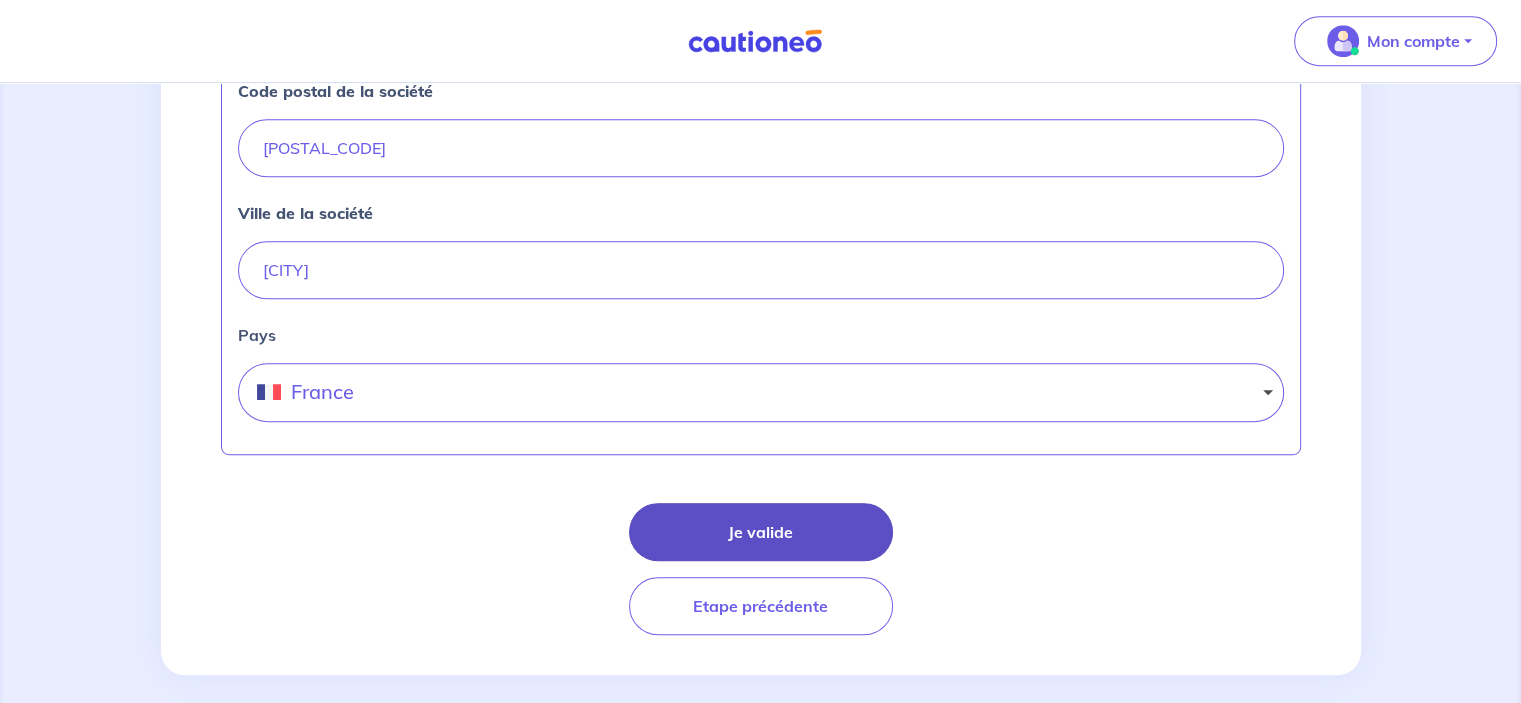 scroll, scrollTop: 1000, scrollLeft: 0, axis: vertical 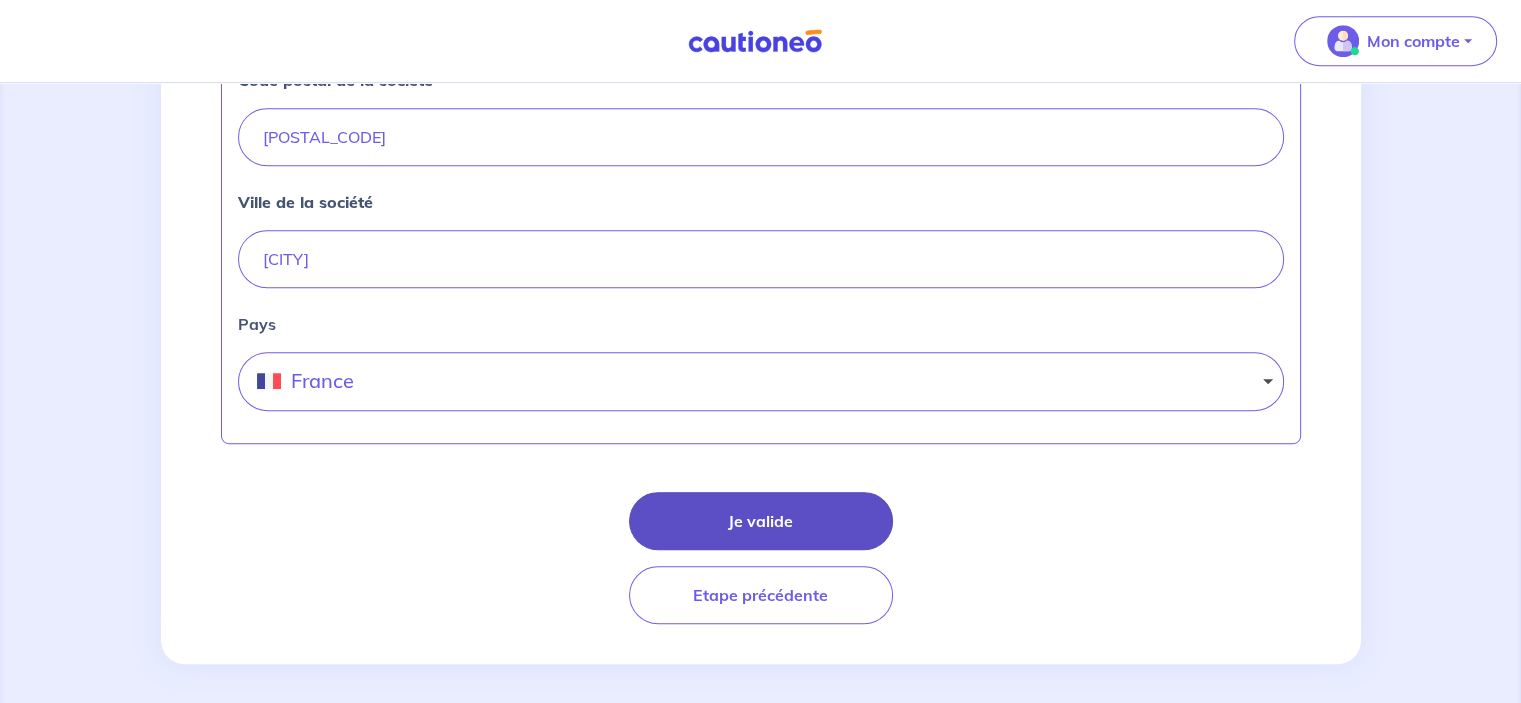 click on "Je valide" at bounding box center [761, 521] 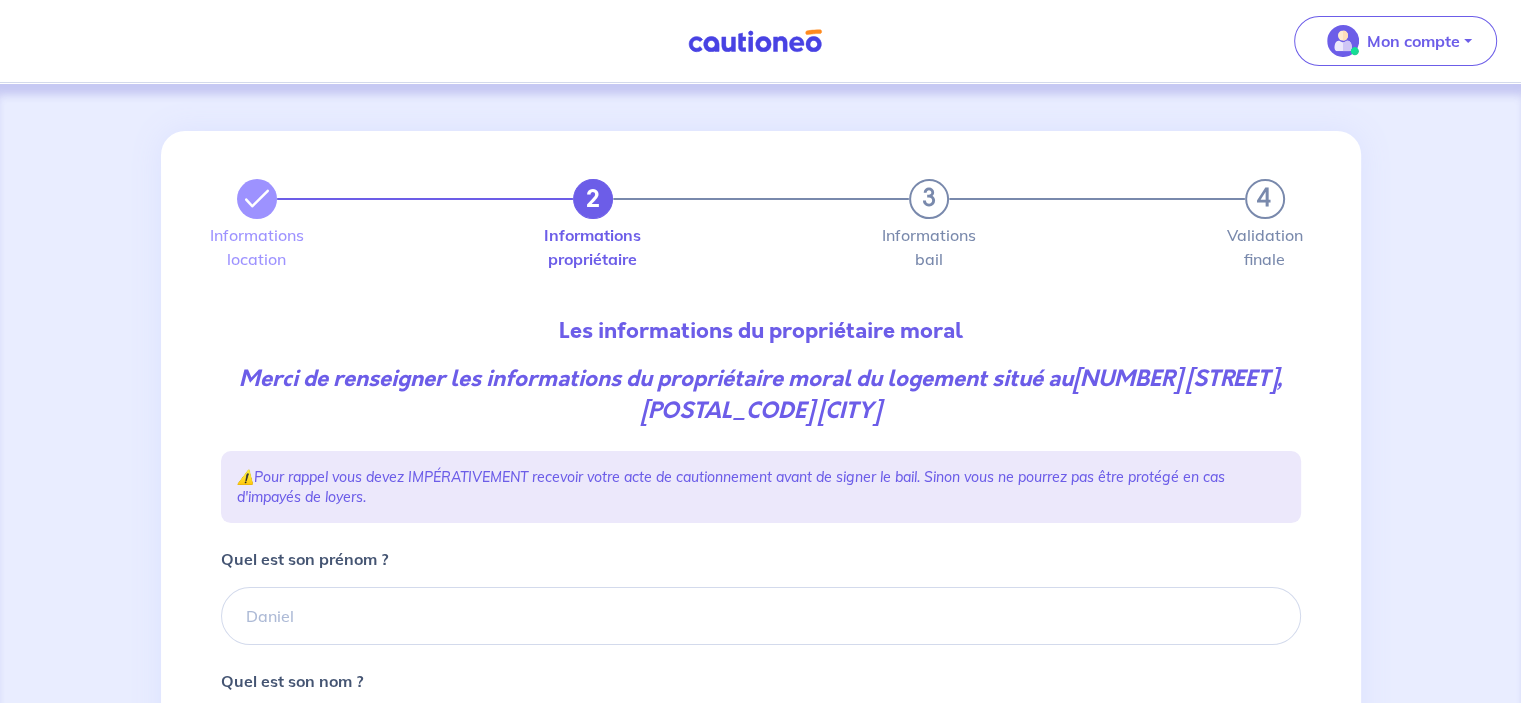 scroll, scrollTop: 200, scrollLeft: 0, axis: vertical 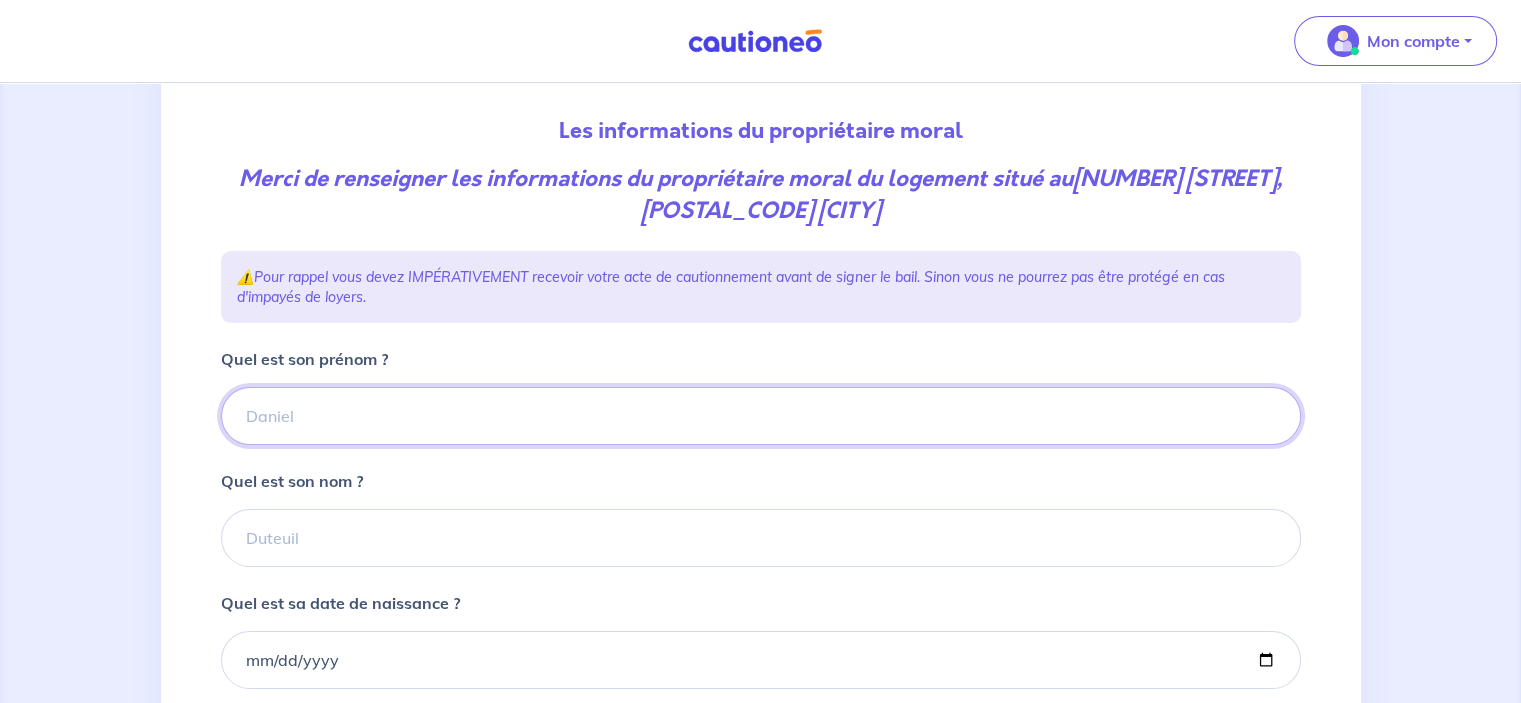 click on "Quel est son prénom ?" at bounding box center [761, 416] 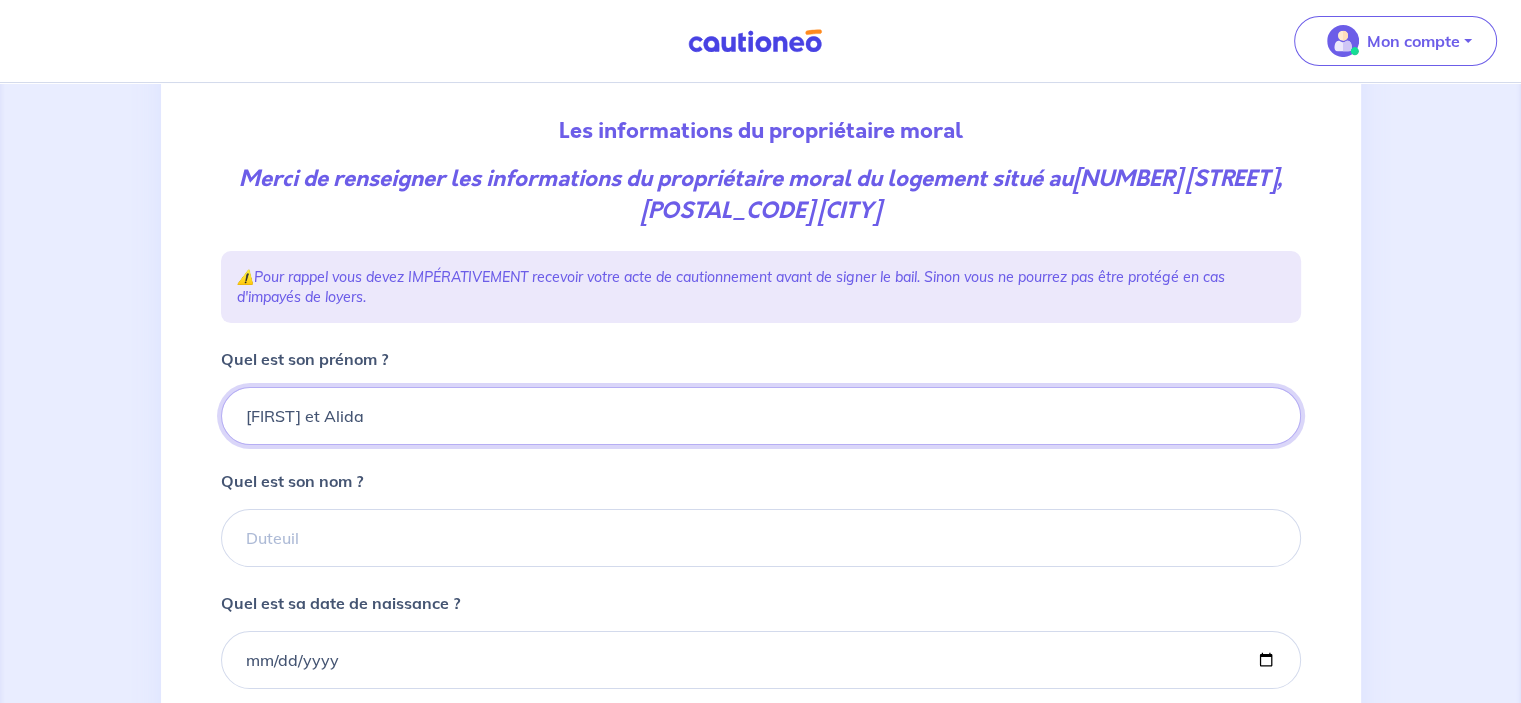 type on "[FIRST] et Alida" 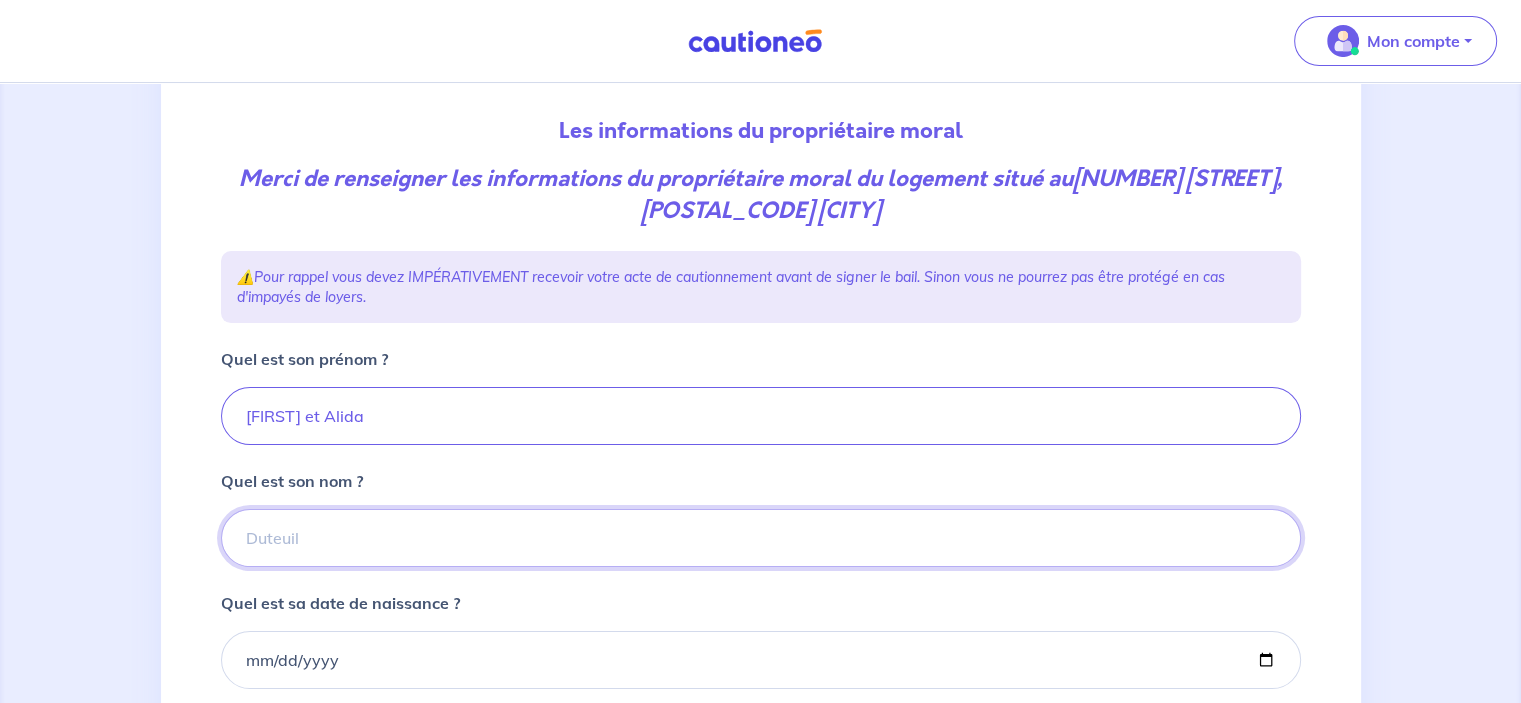 click on "Quel est son nom ?" at bounding box center (761, 538) 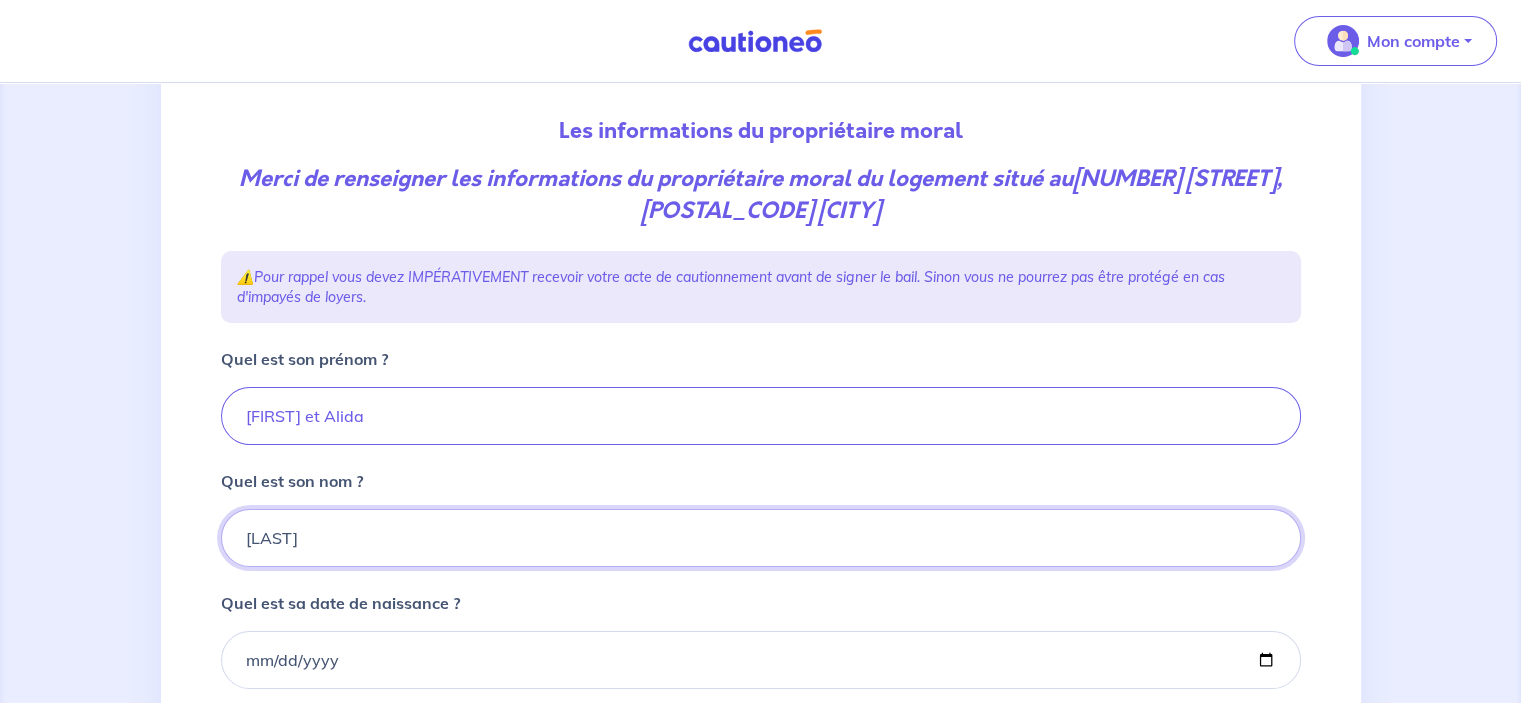 type on "[LAST]" 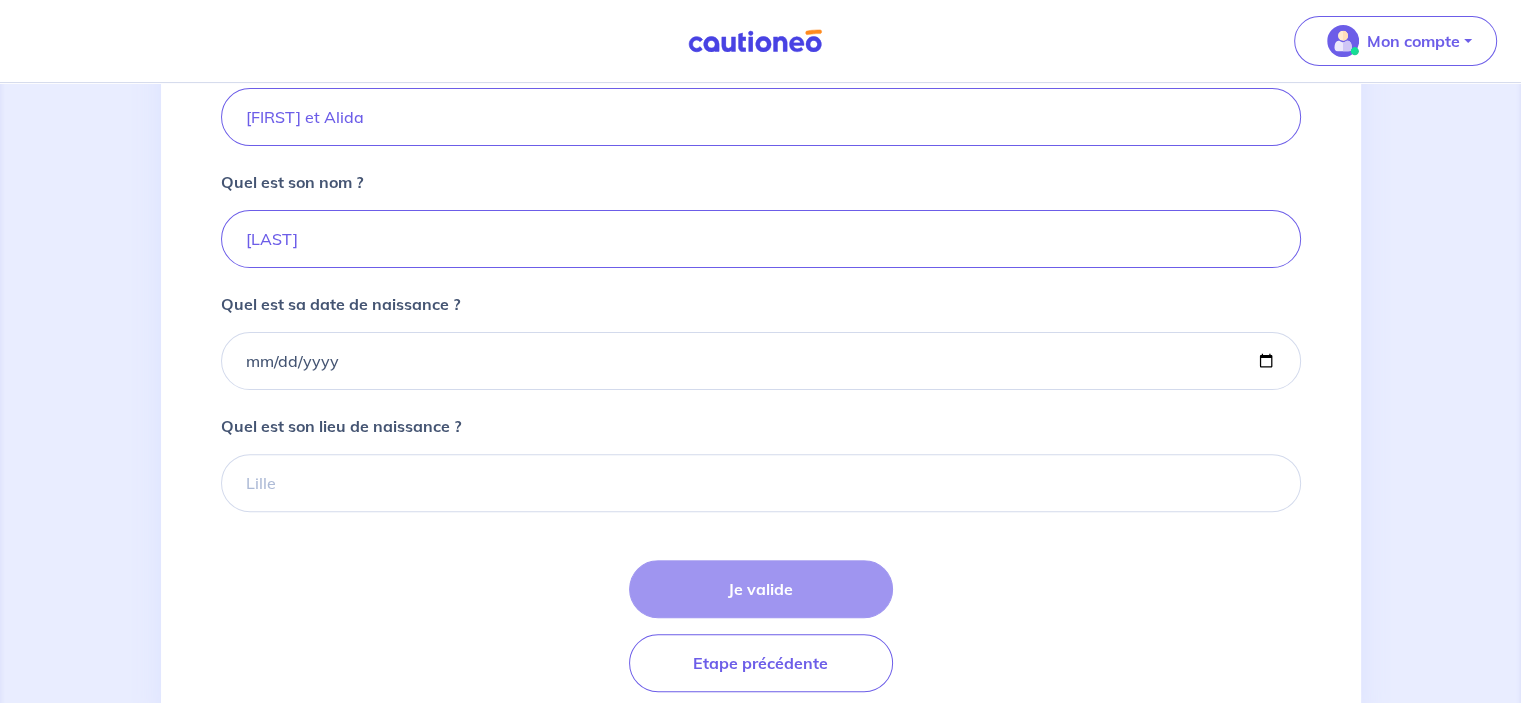 scroll, scrollTop: 500, scrollLeft: 0, axis: vertical 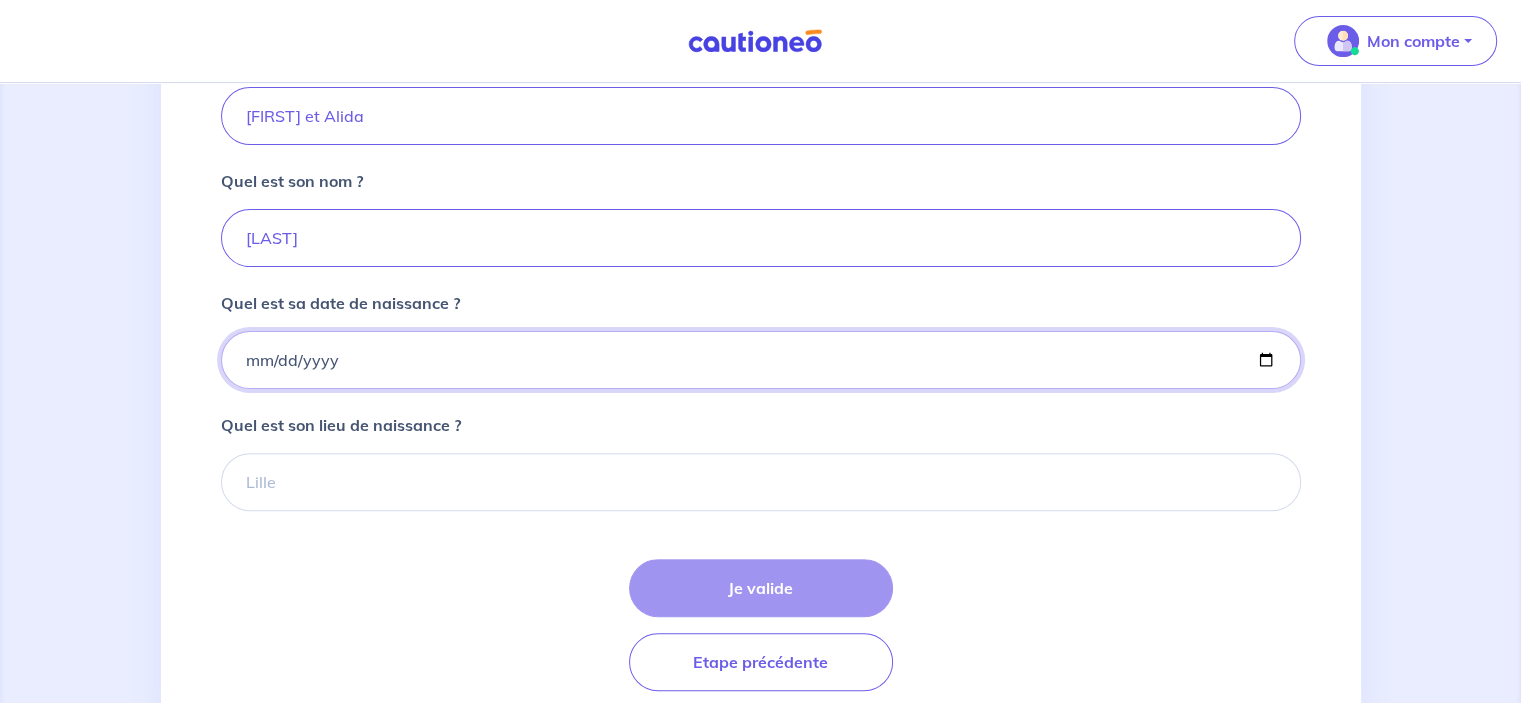click on "Quel est sa date de naissance ?" at bounding box center [761, 360] 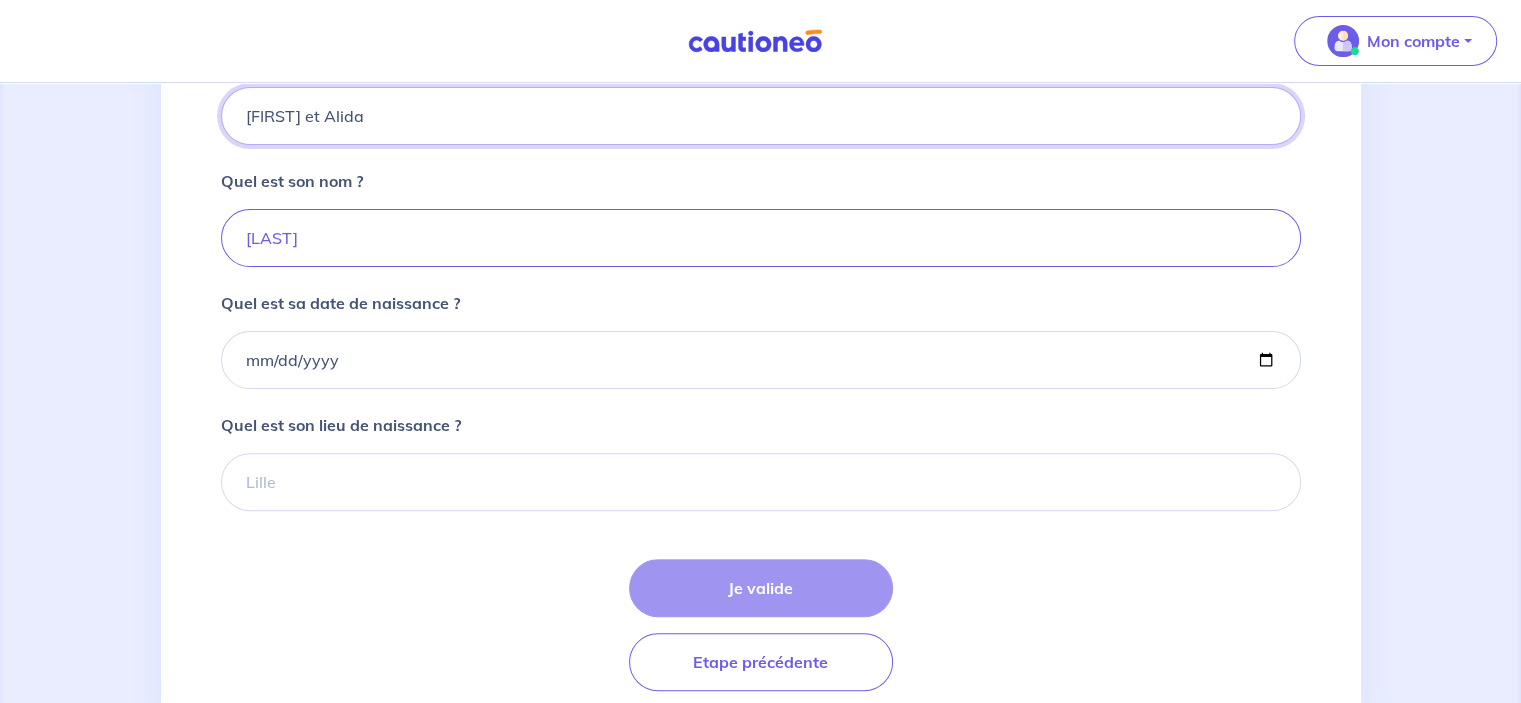 drag, startPoint x: 364, startPoint y: 112, endPoint x: 296, endPoint y: 116, distance: 68.117546 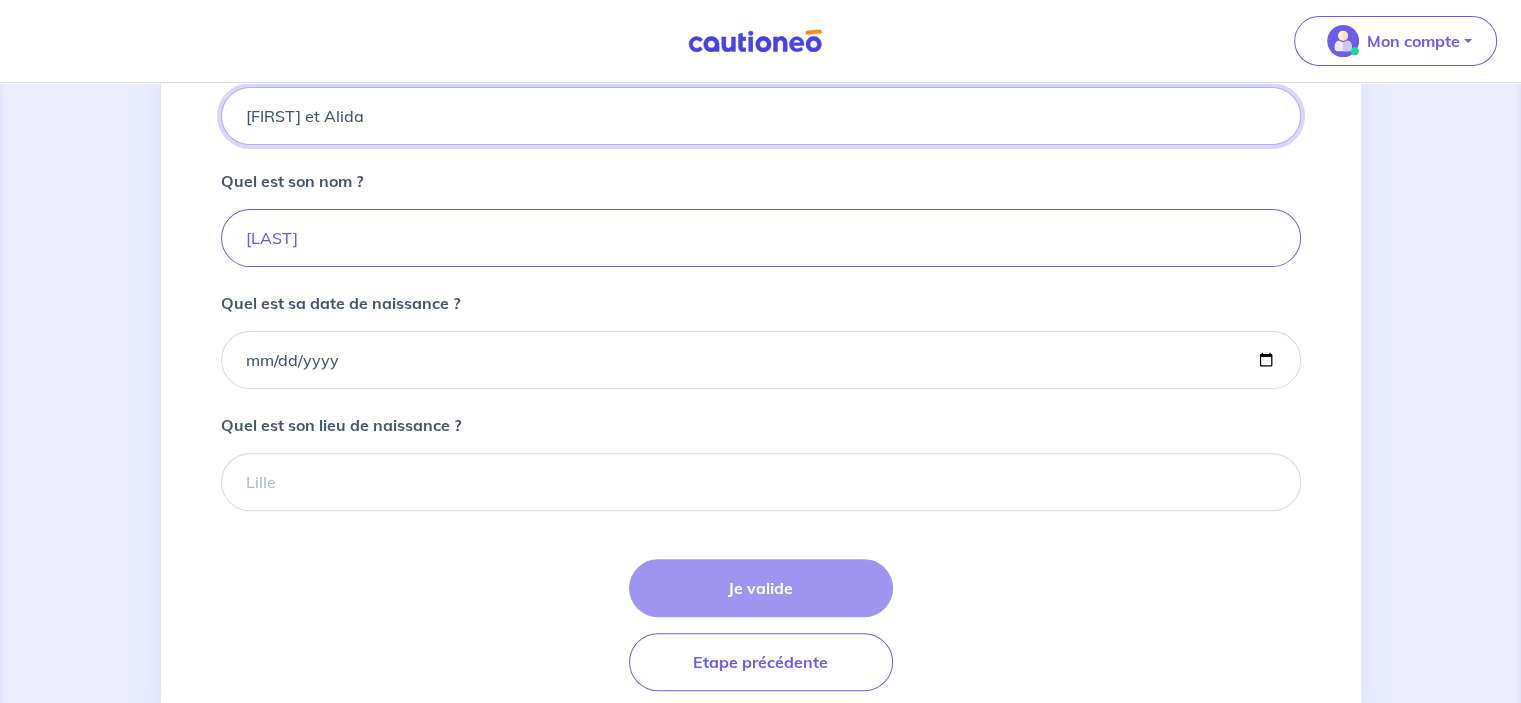 click on "[FIRST] et Alida" at bounding box center [761, 116] 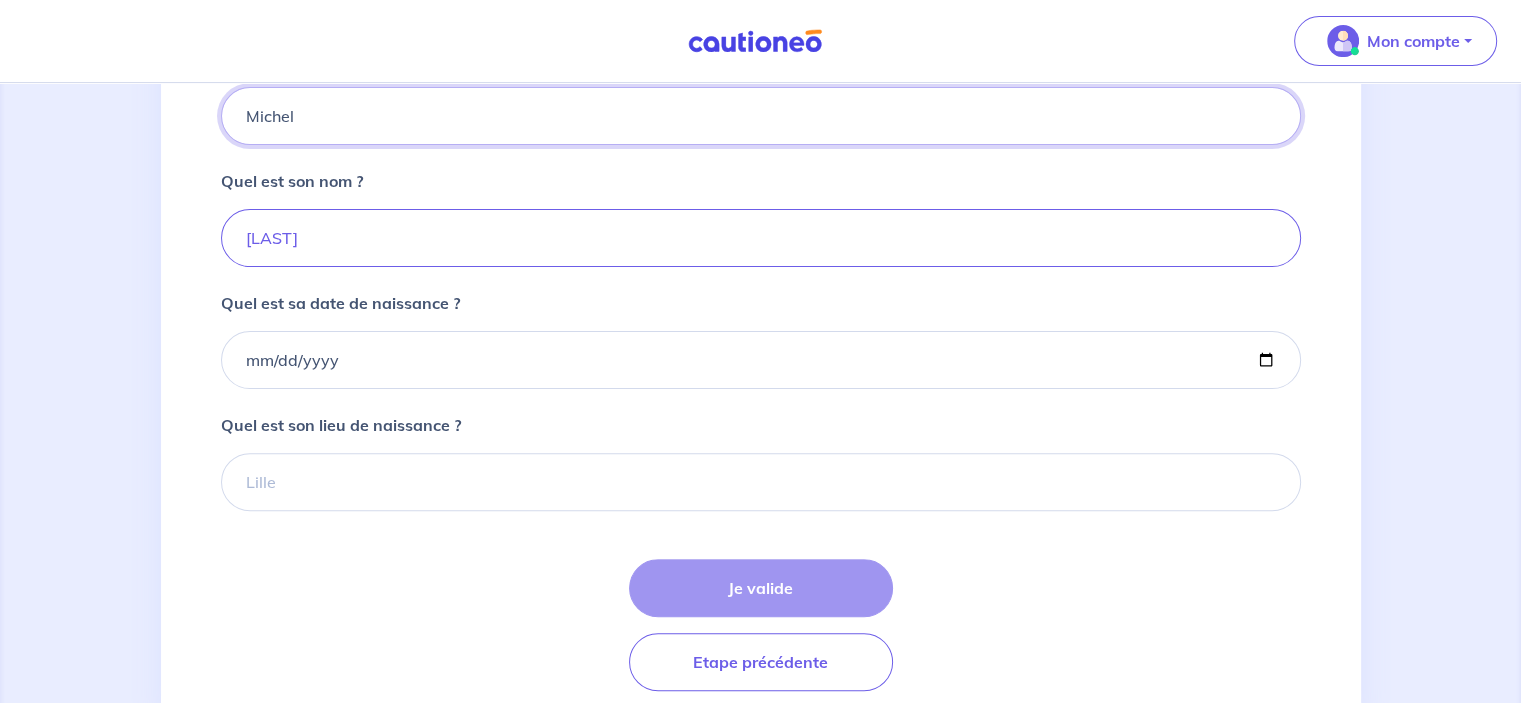 type on "Michel" 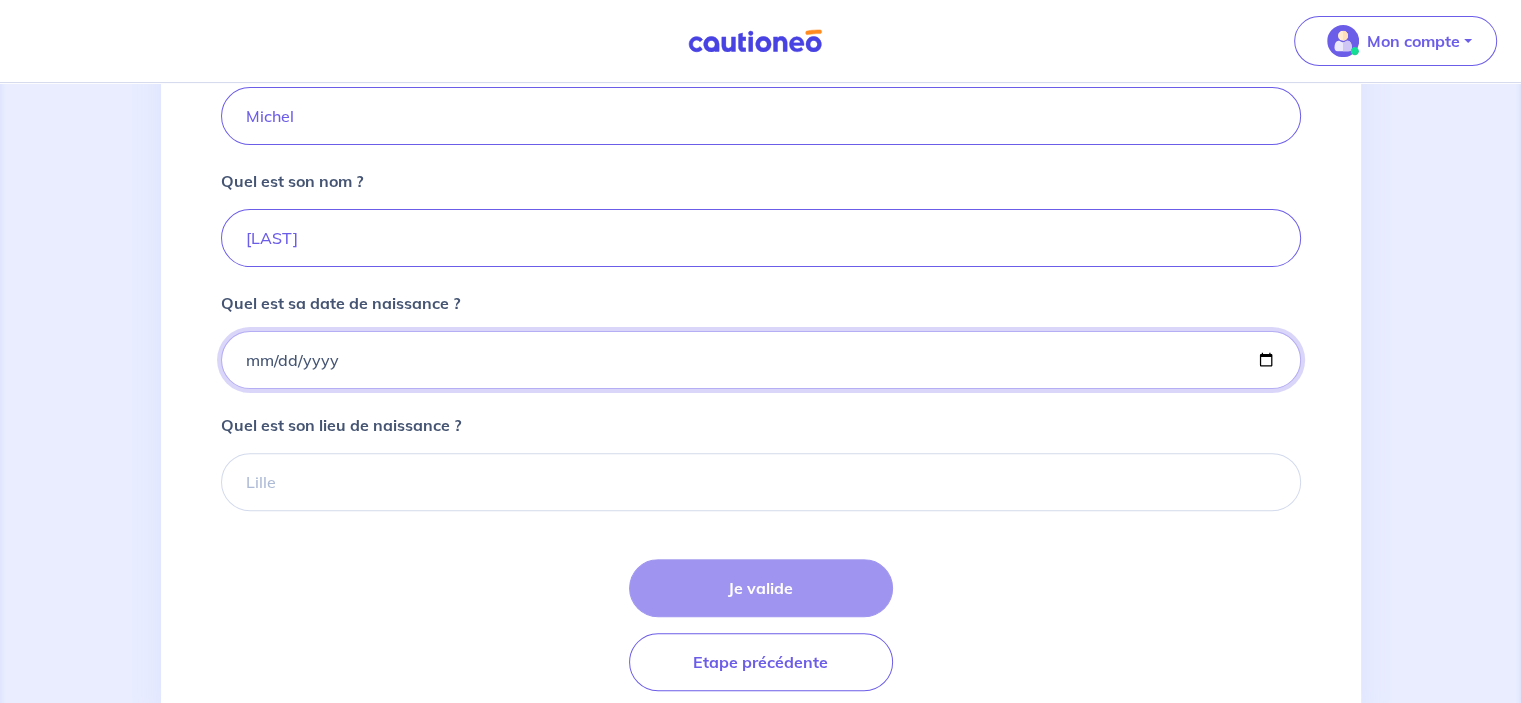 click on "Quel est sa date de naissance ?" at bounding box center (761, 360) 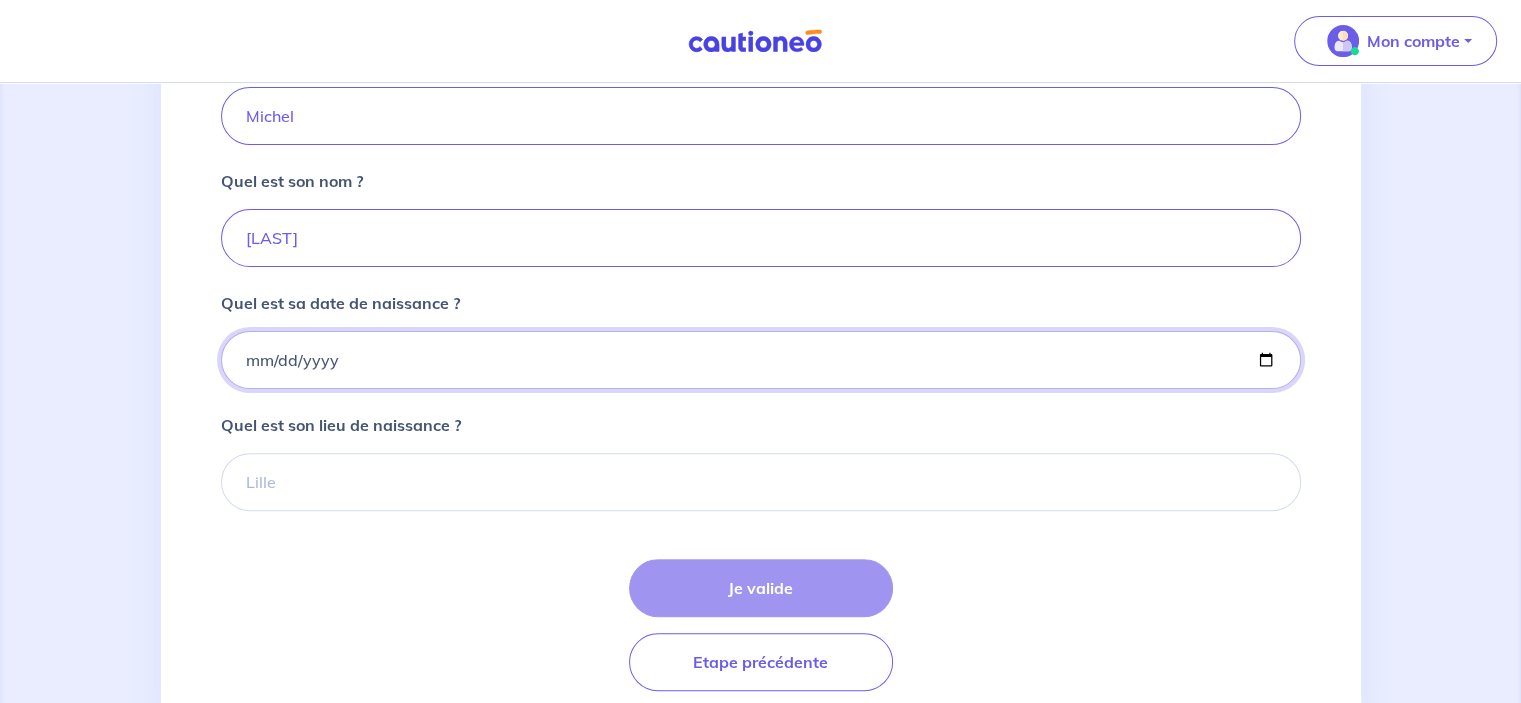 type on "[DATE]" 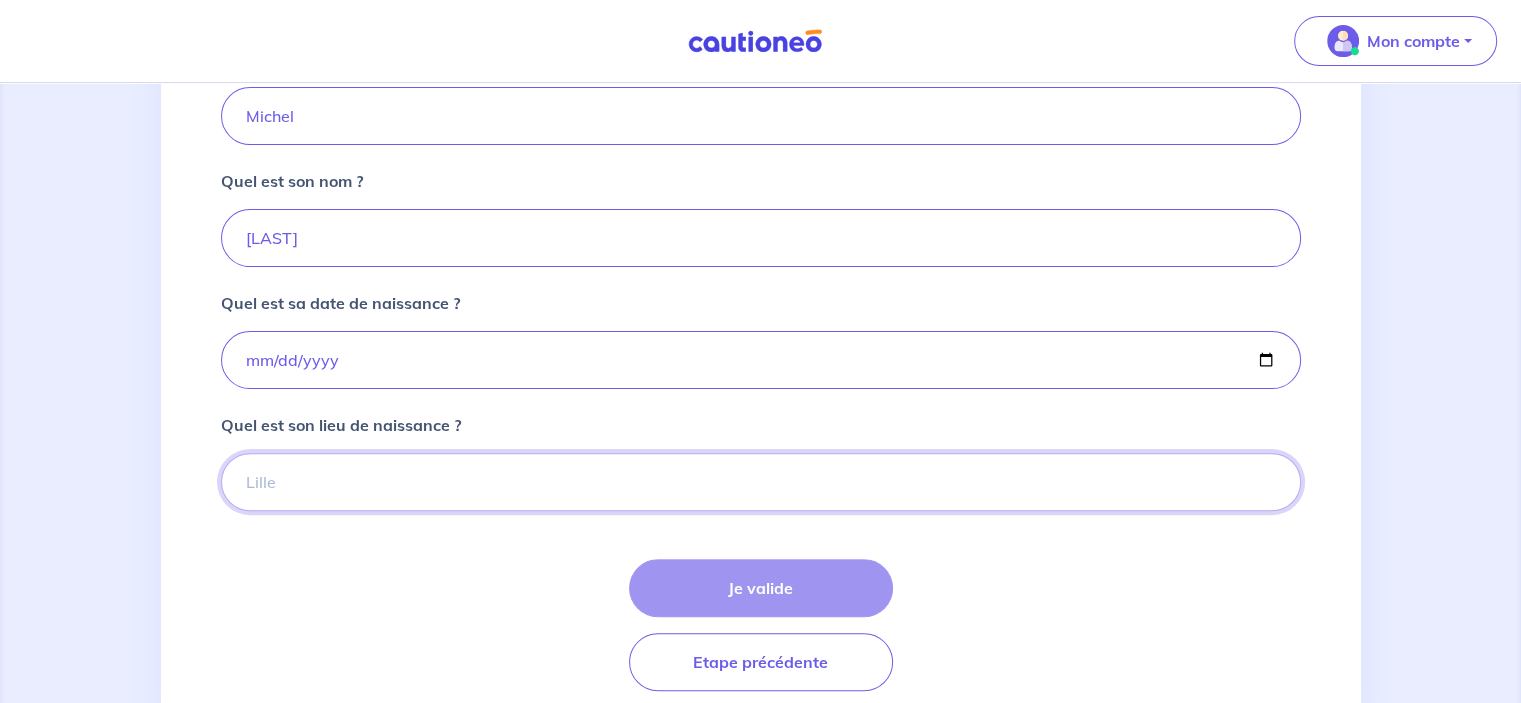 click on "Quel est son lieu de naissance ?" at bounding box center [761, 482] 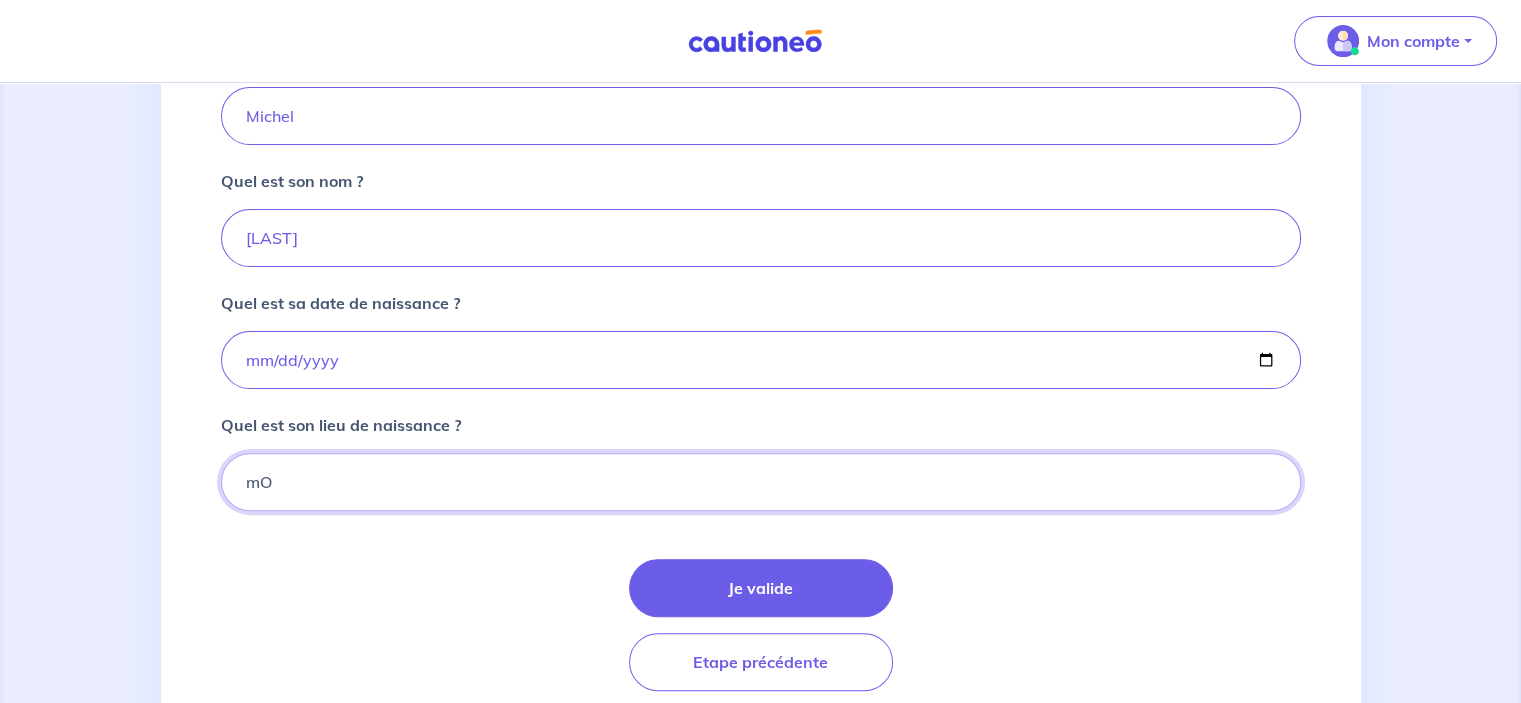 type on "m" 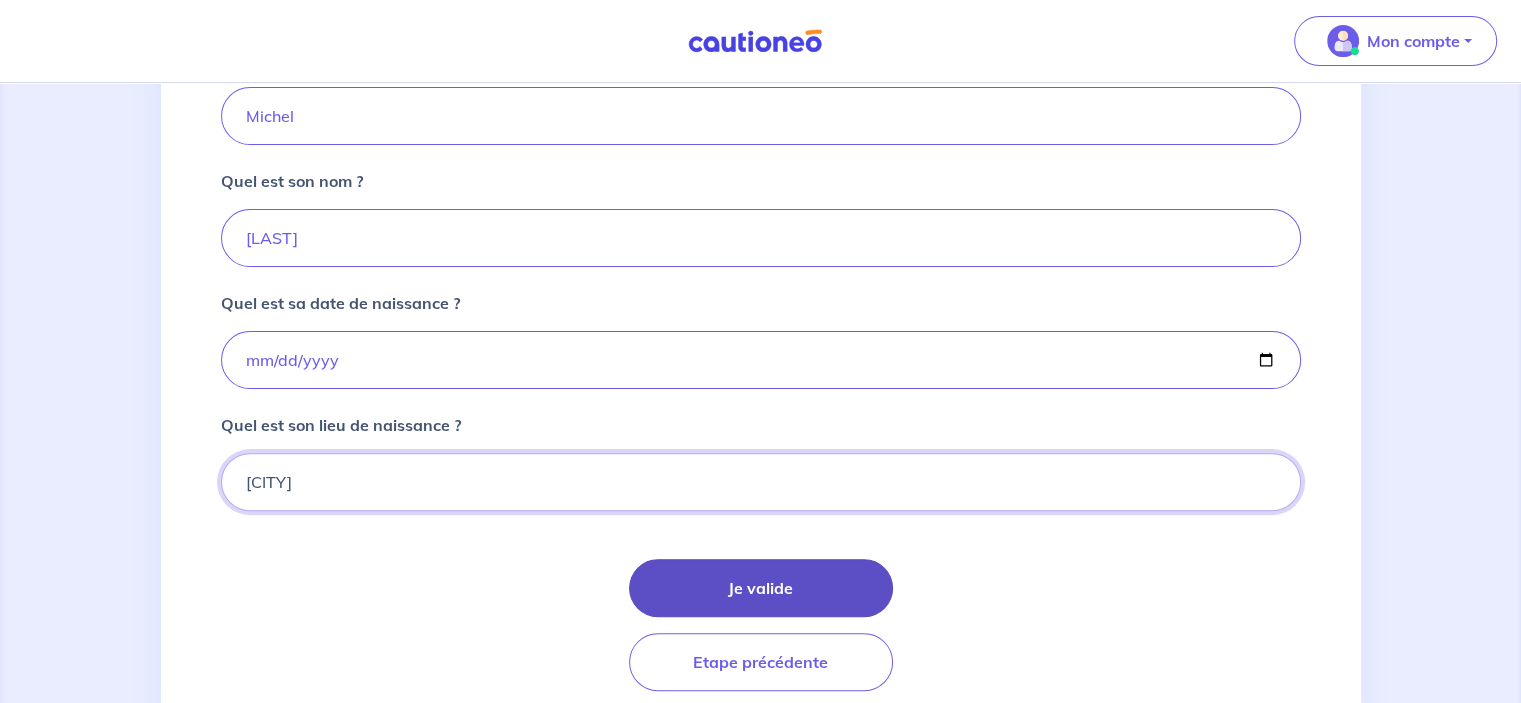 type on "[CITY]" 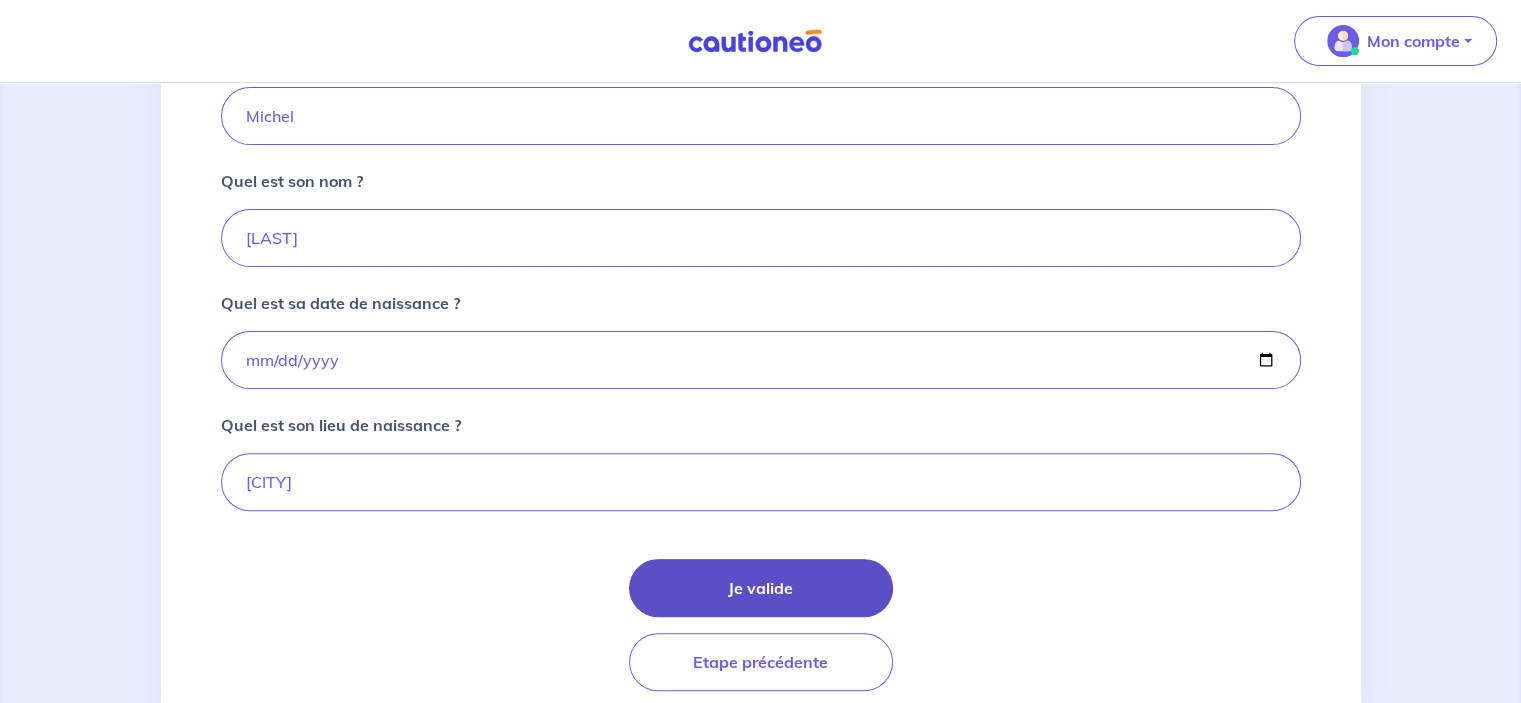 click on "Je valide" at bounding box center (761, 588) 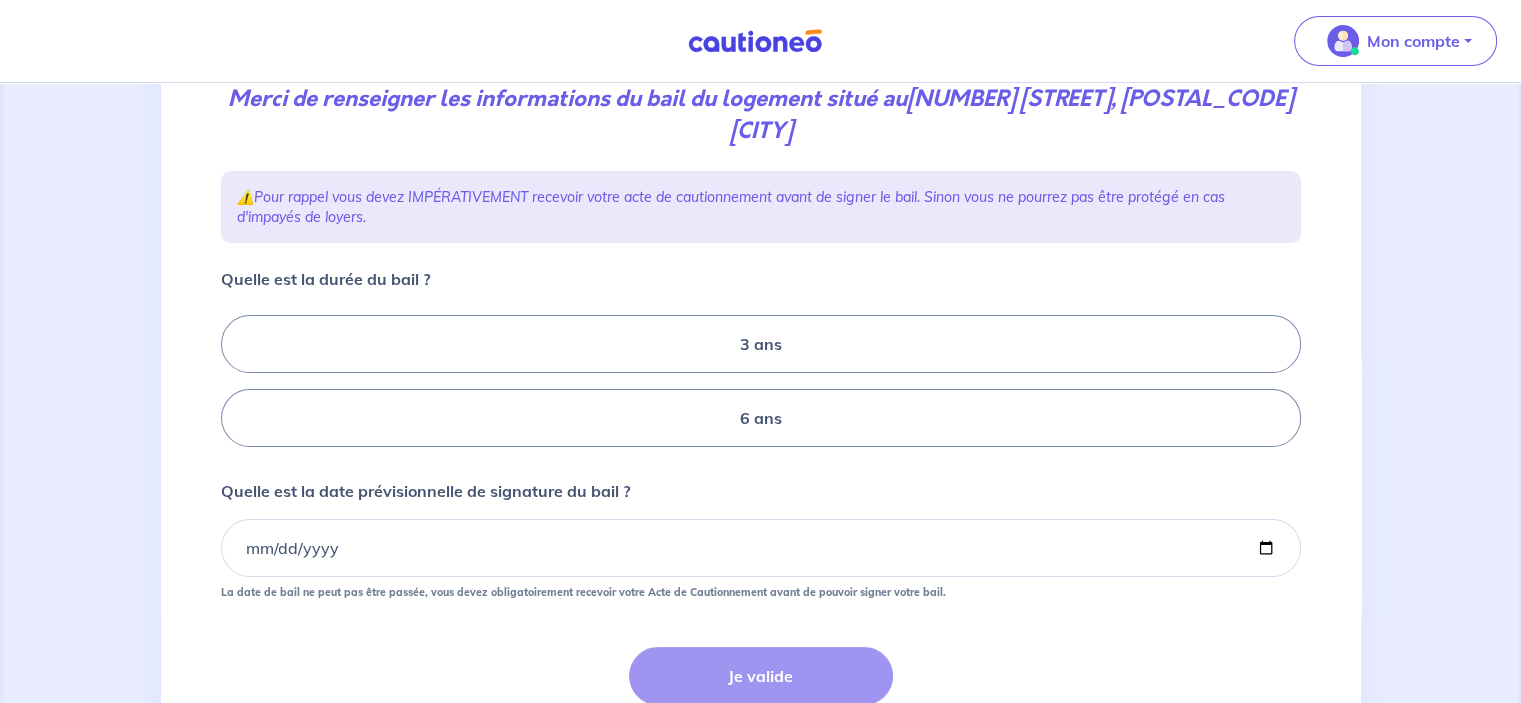 scroll, scrollTop: 300, scrollLeft: 0, axis: vertical 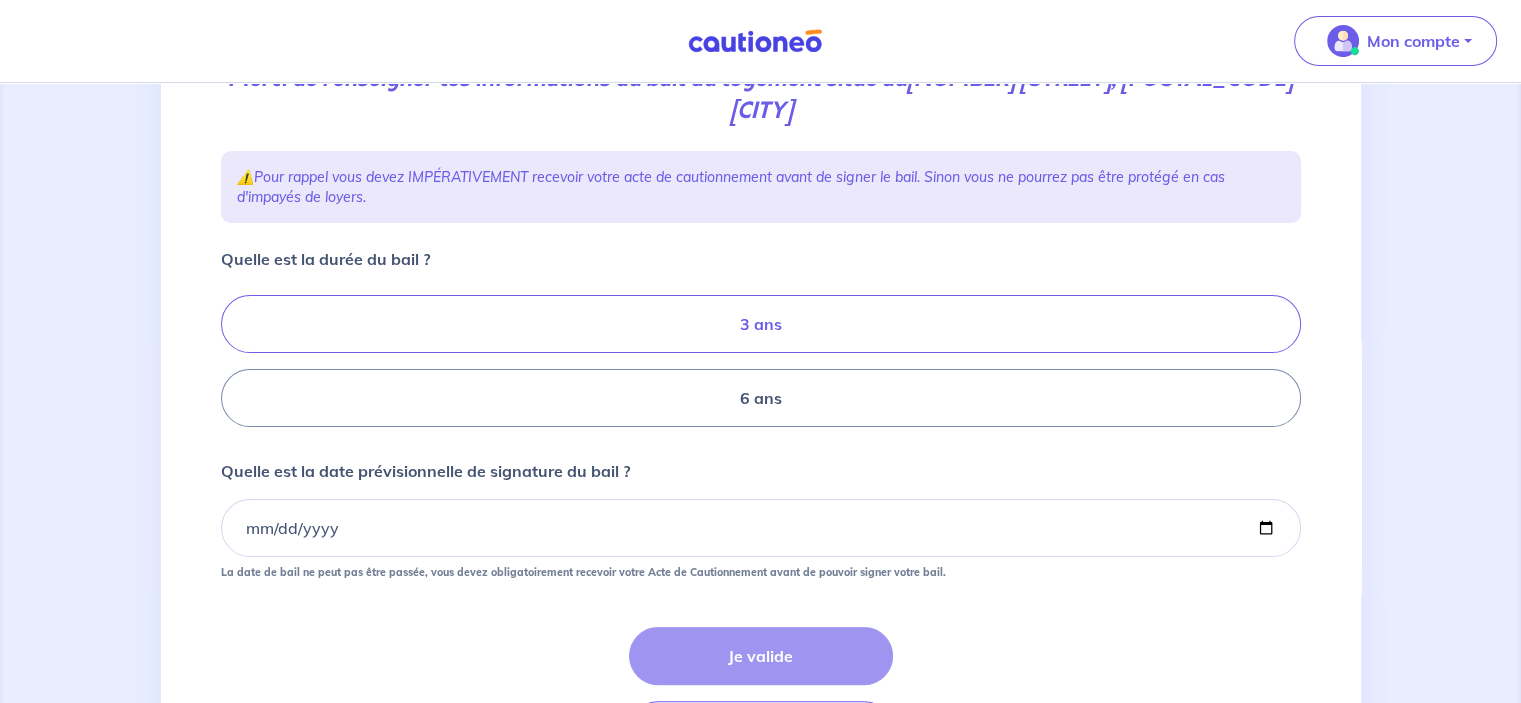 click on "3 ans" at bounding box center (761, 324) 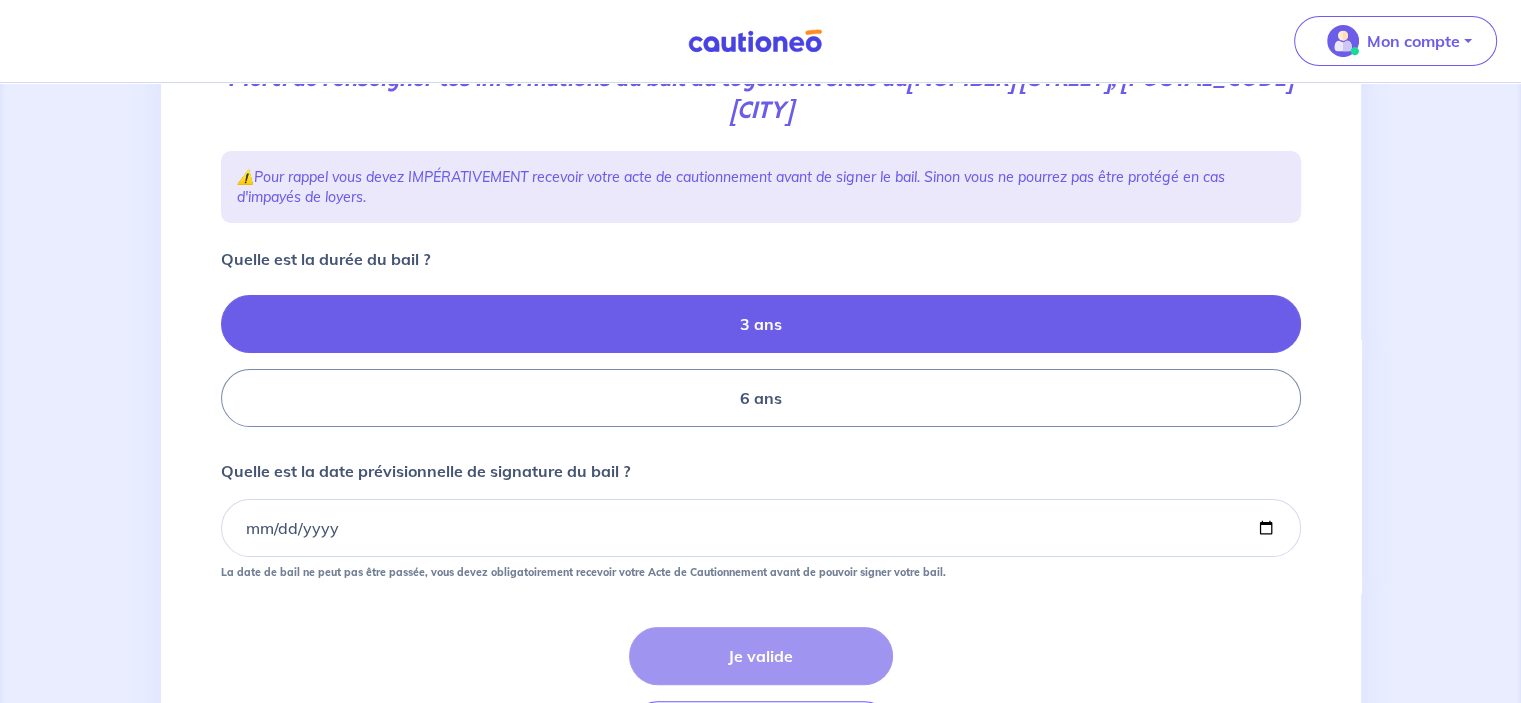 radio on "true" 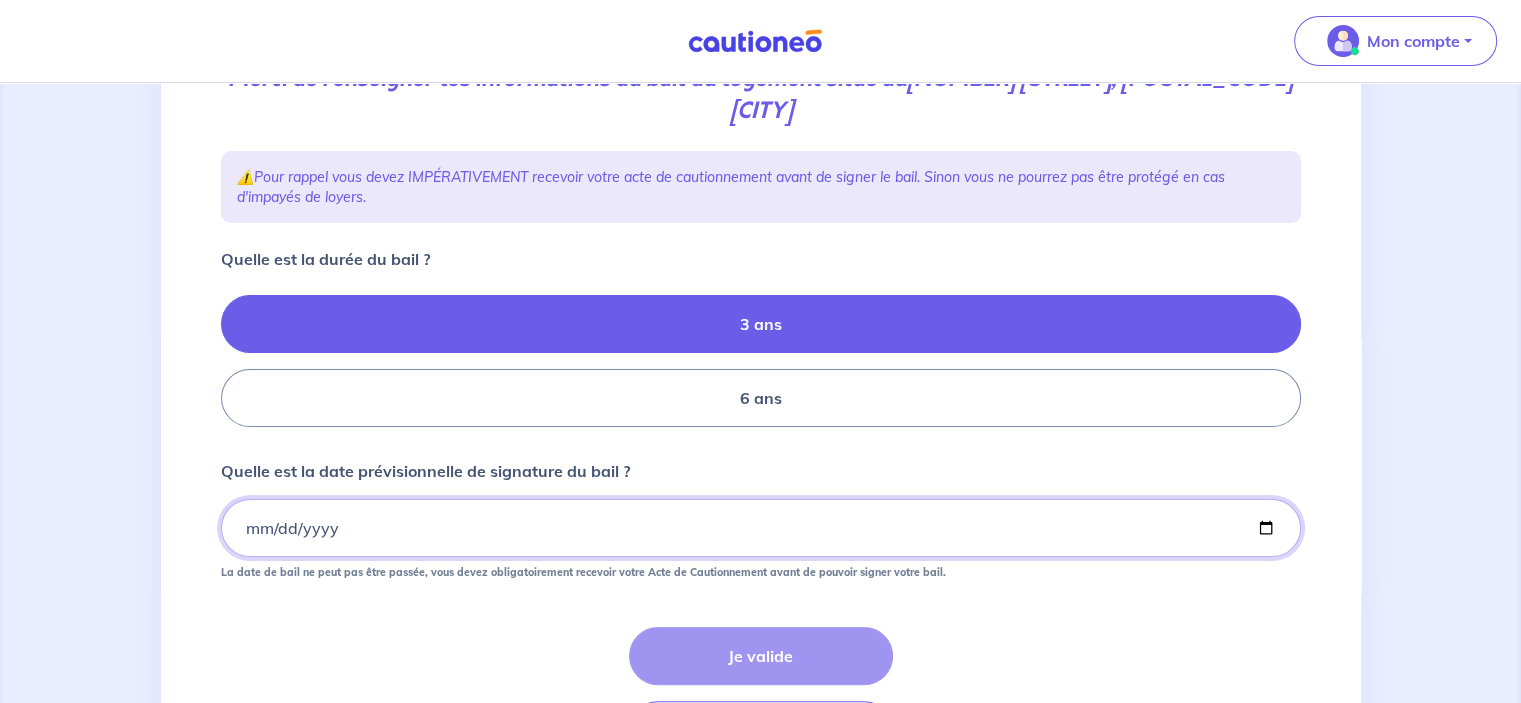 click on "Quelle est la date prévisionnelle de signature du bail ?" at bounding box center [761, 528] 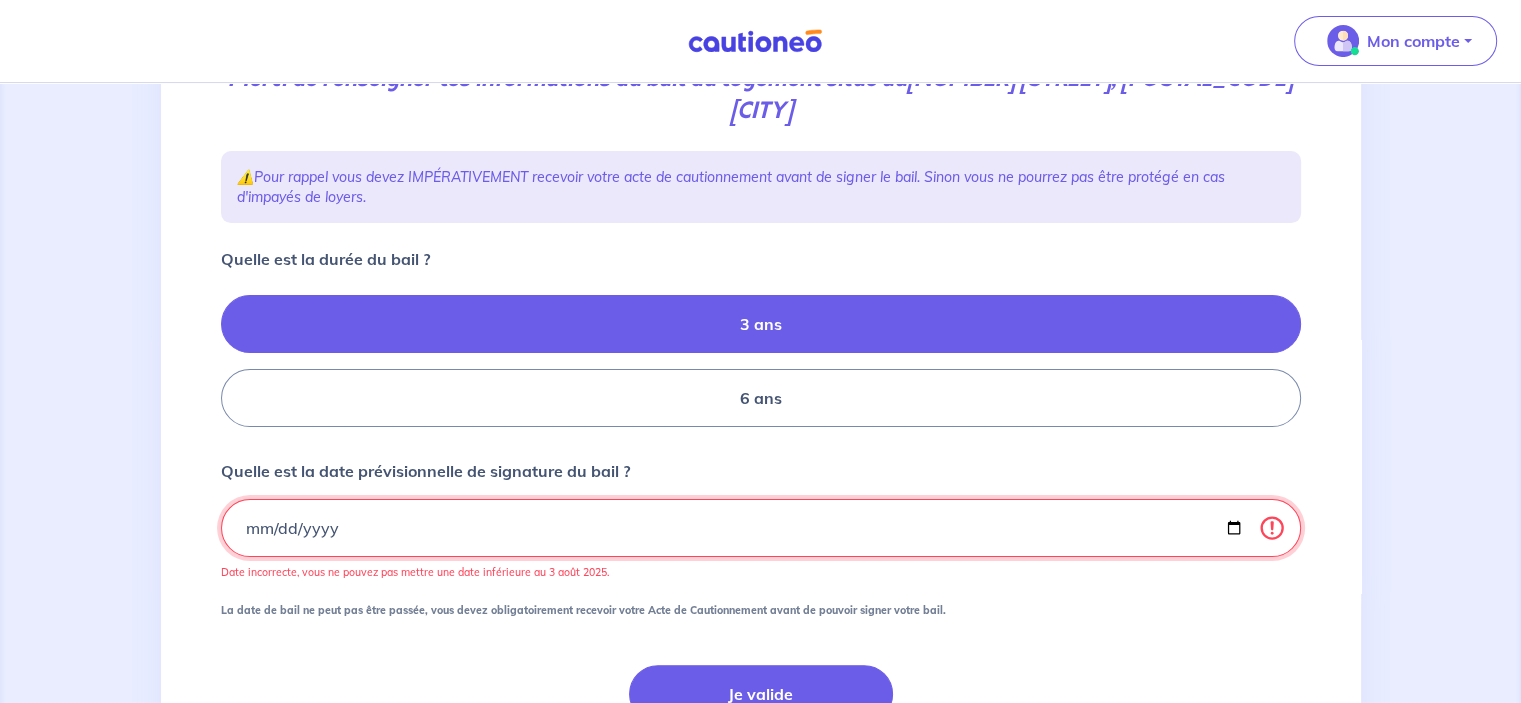 type on "[DATE]" 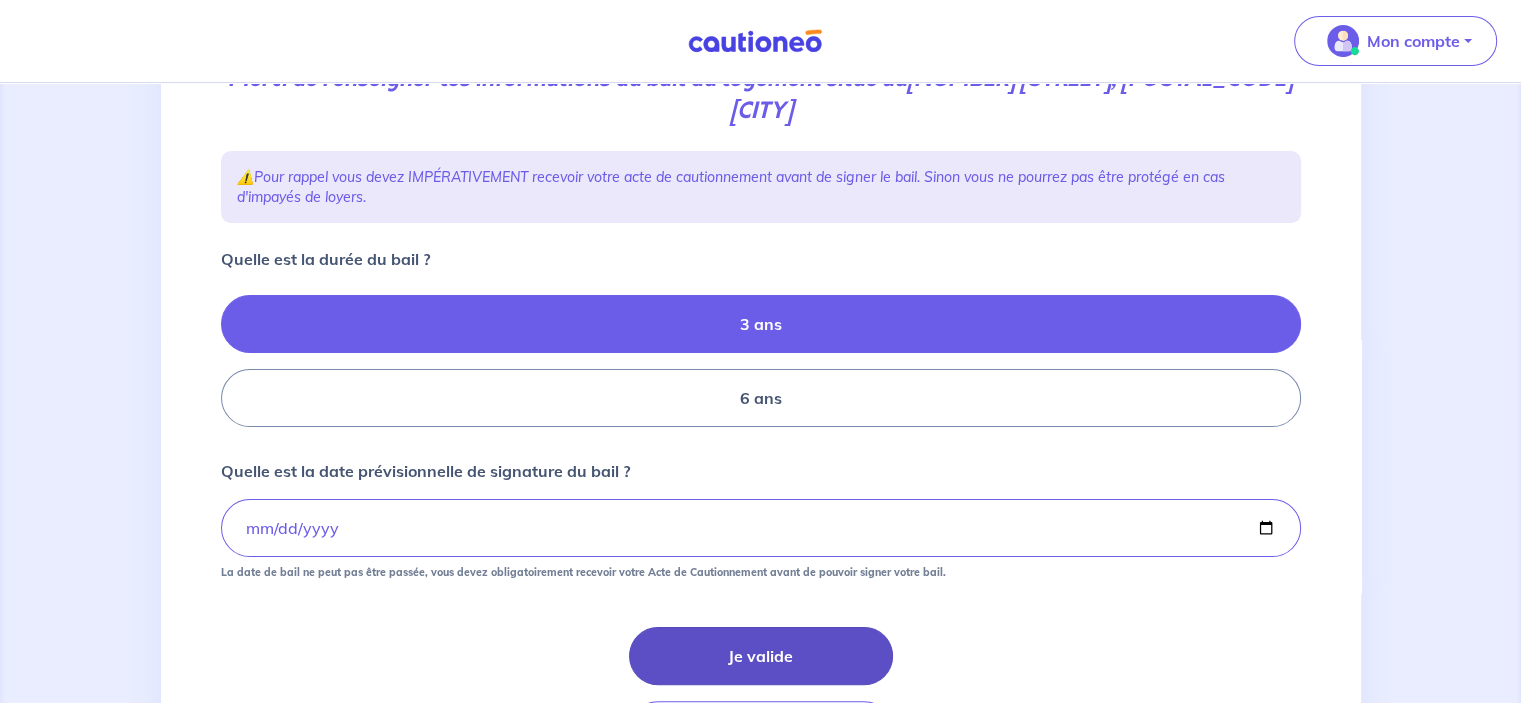 click on "Je valide" at bounding box center (761, 656) 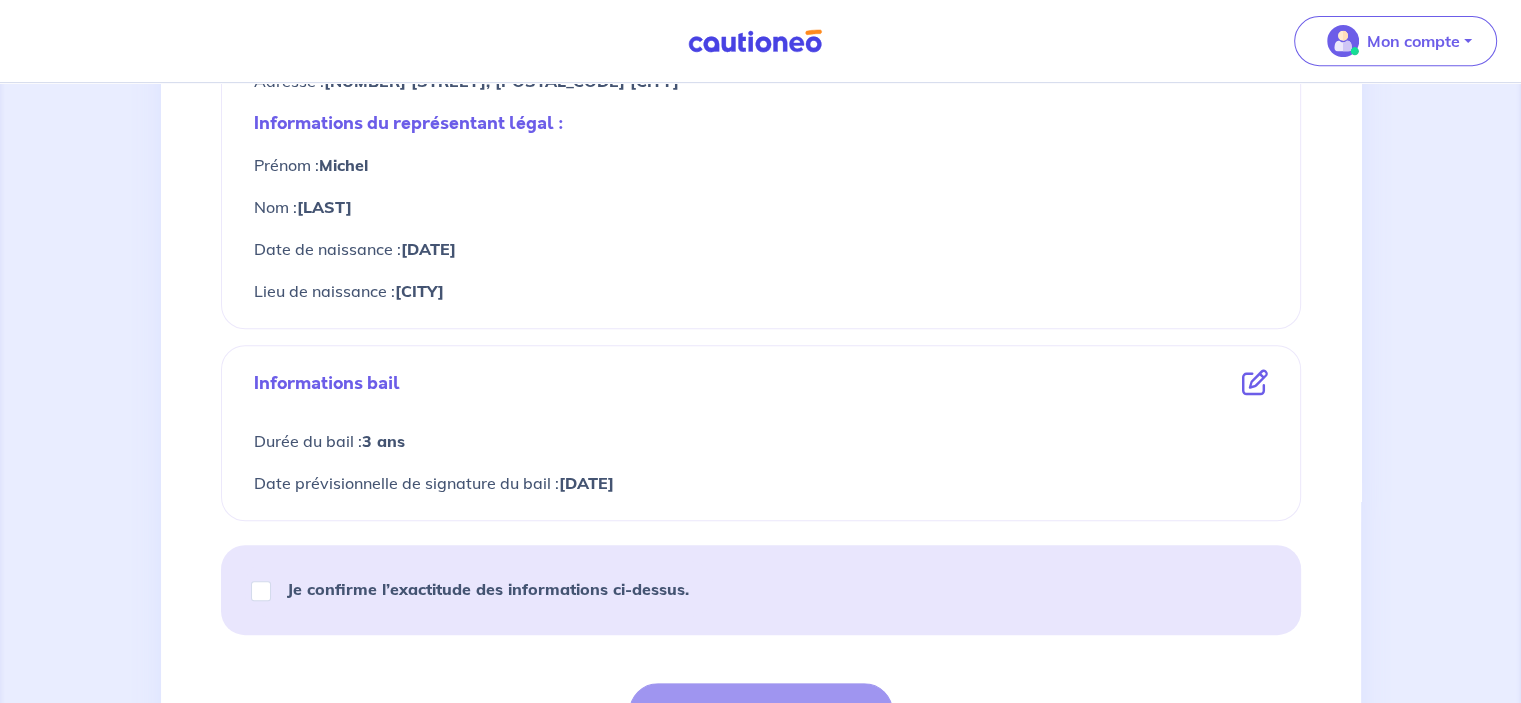 scroll, scrollTop: 1000, scrollLeft: 0, axis: vertical 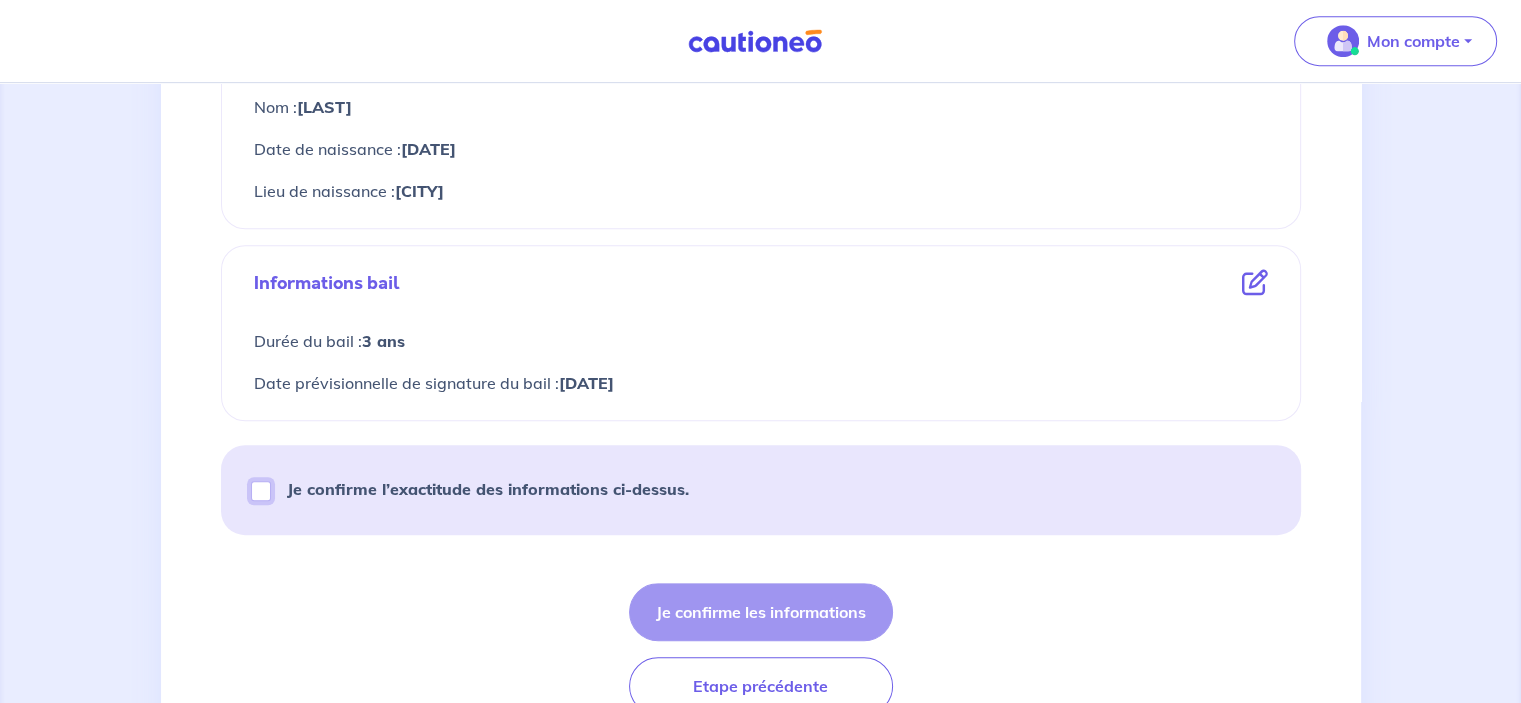 click on "Je confirme l’exactitude des informations ci-dessus." at bounding box center [261, 491] 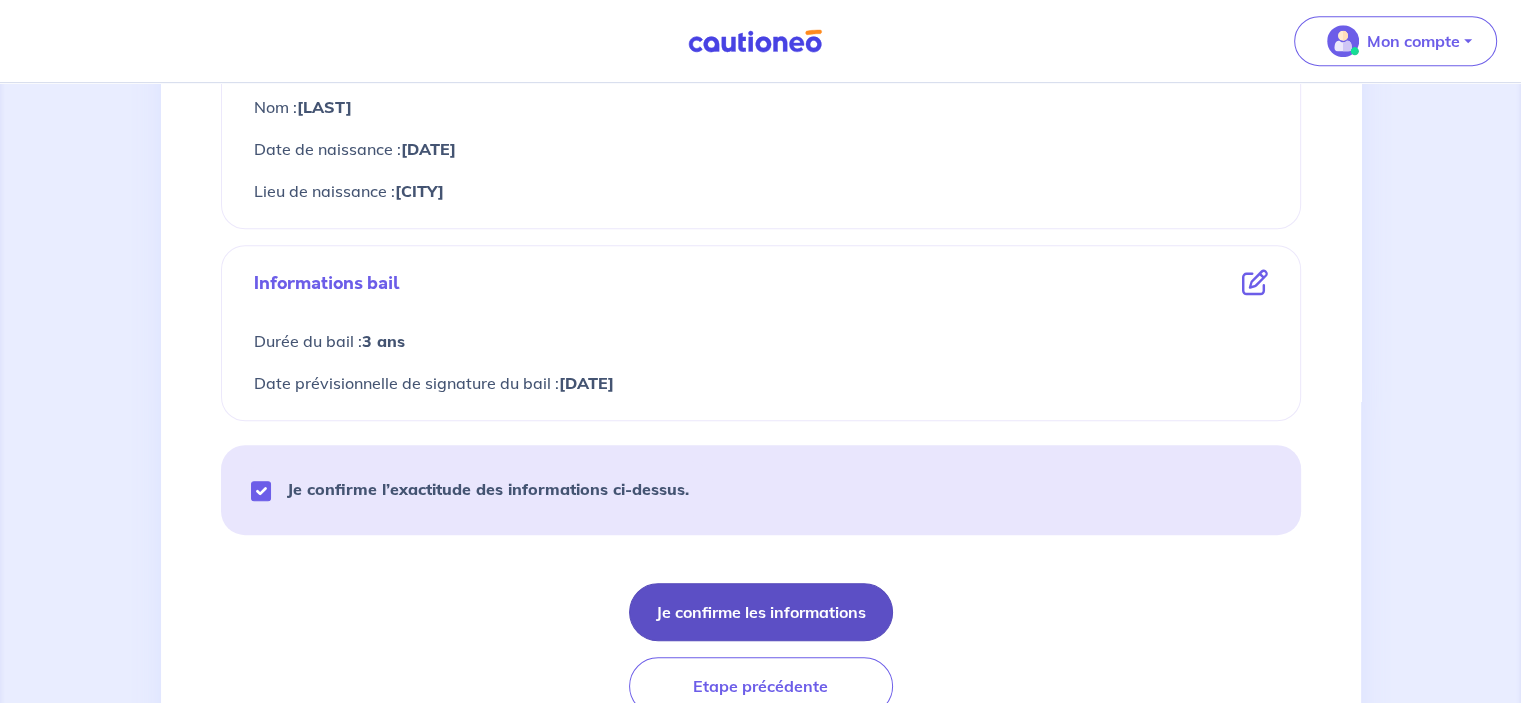 click on "Je confirme les informations" at bounding box center (761, 612) 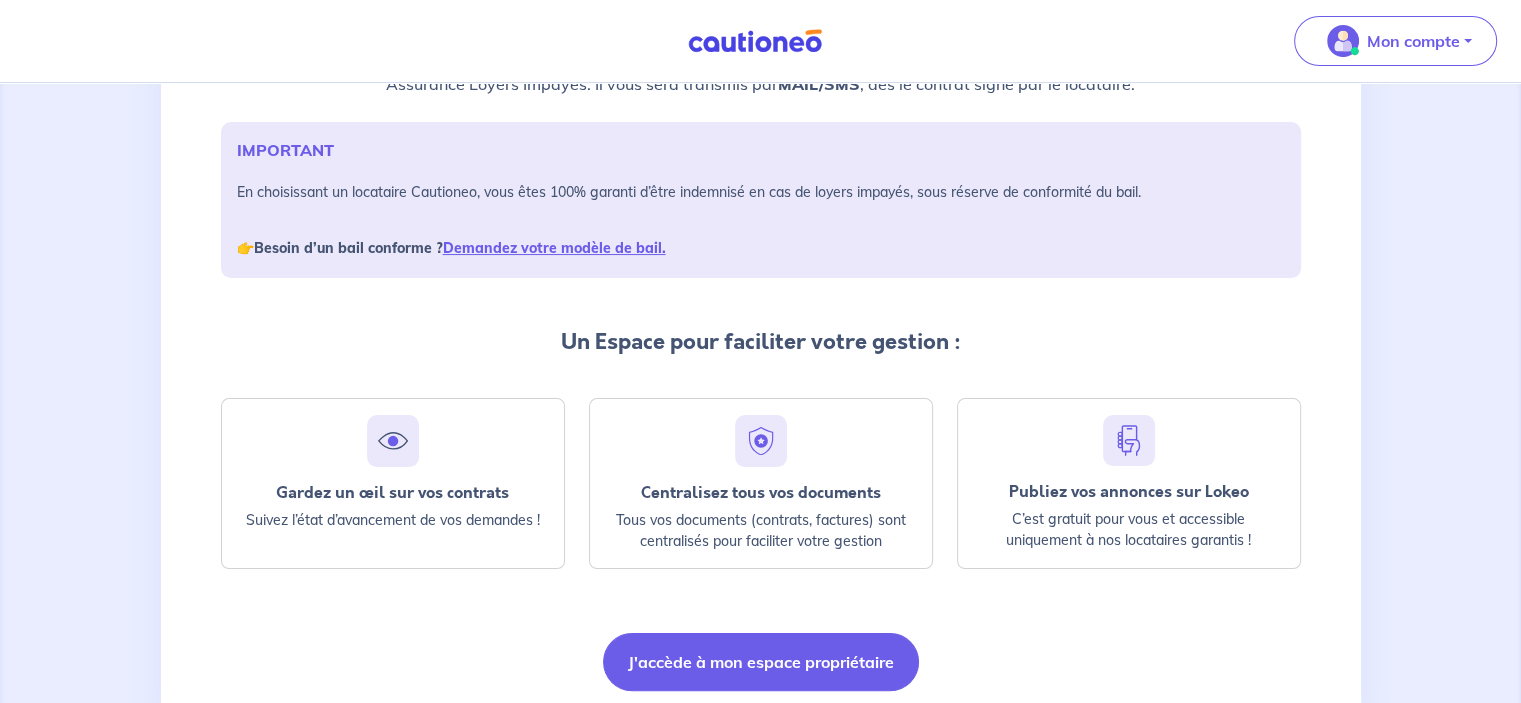scroll, scrollTop: 300, scrollLeft: 0, axis: vertical 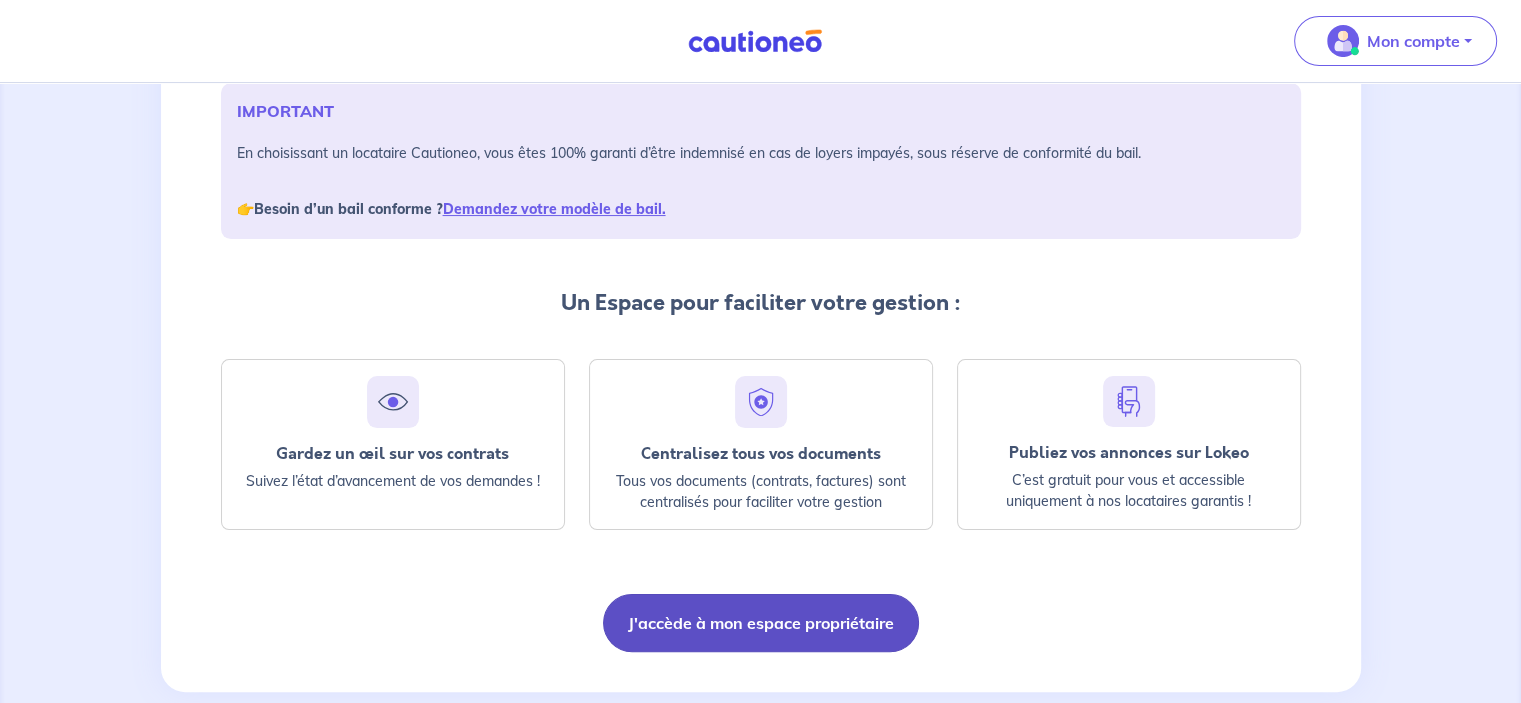click on "J'accède à mon espace propriétaire" at bounding box center [761, 623] 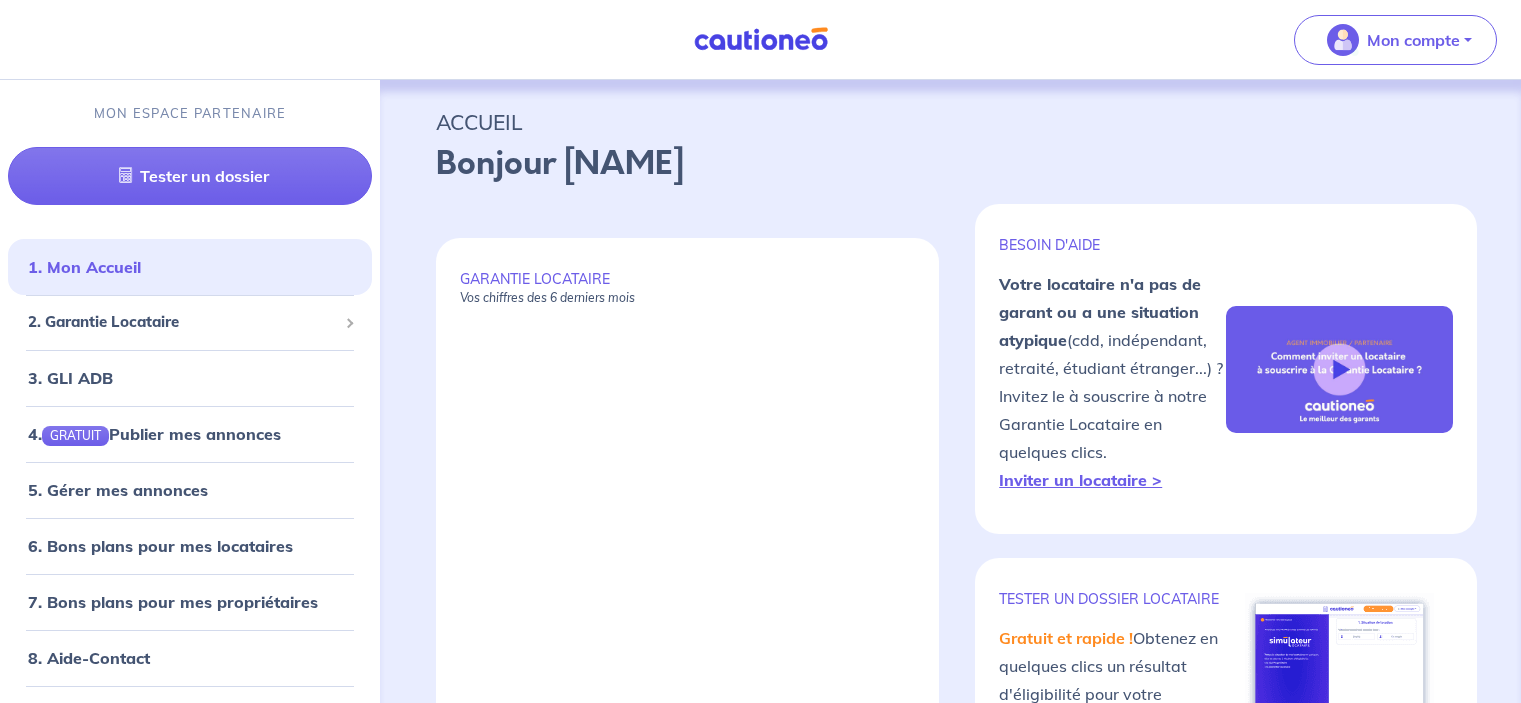 scroll, scrollTop: 0, scrollLeft: 0, axis: both 